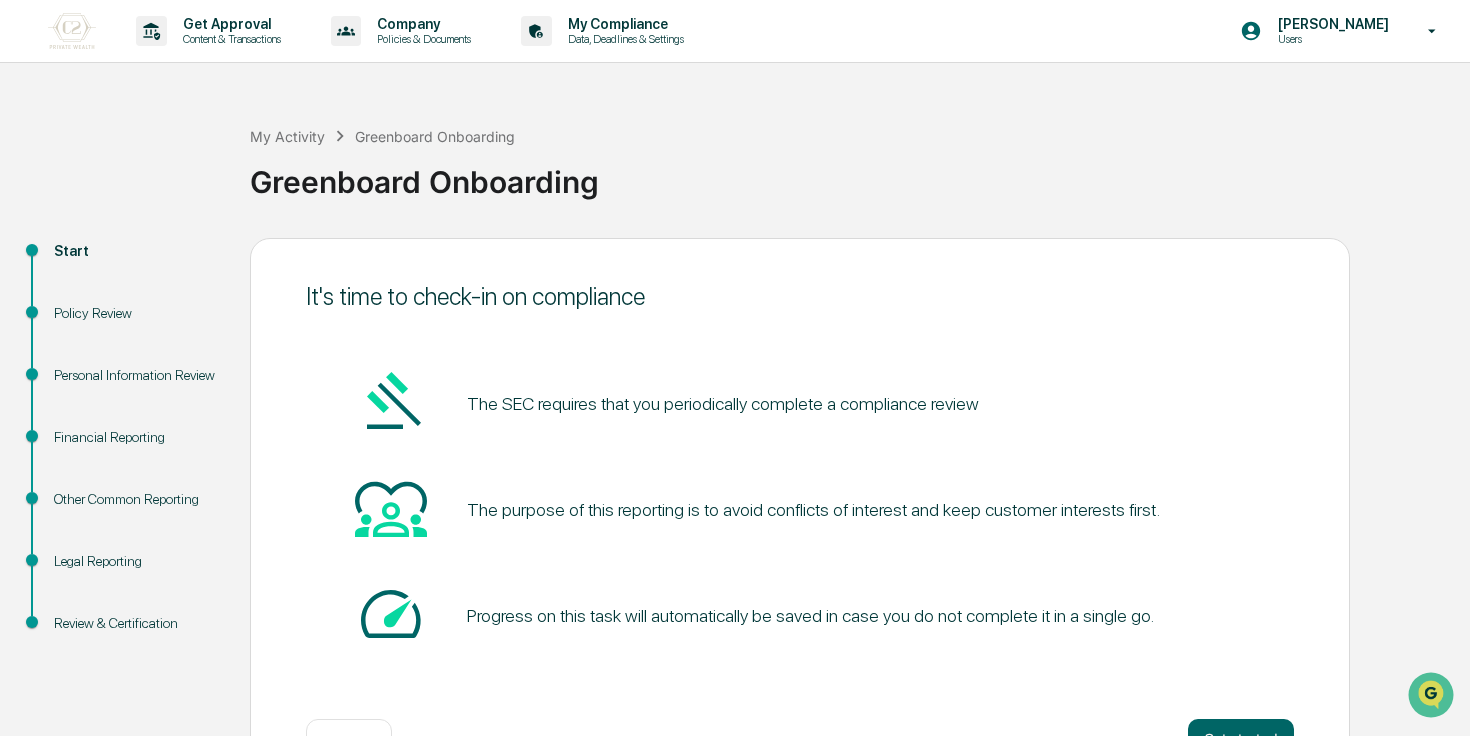 scroll, scrollTop: 70, scrollLeft: 0, axis: vertical 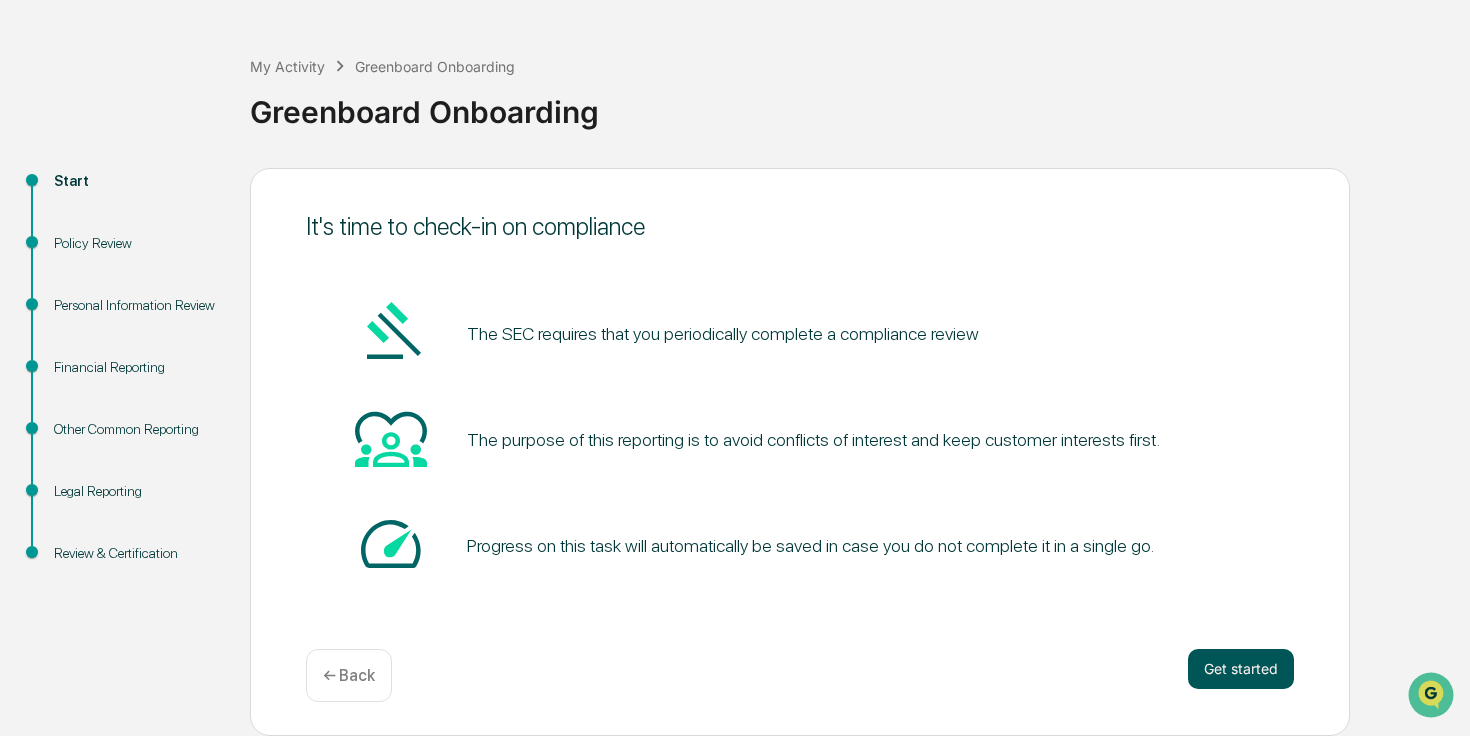 click on "Get started" at bounding box center (1241, 669) 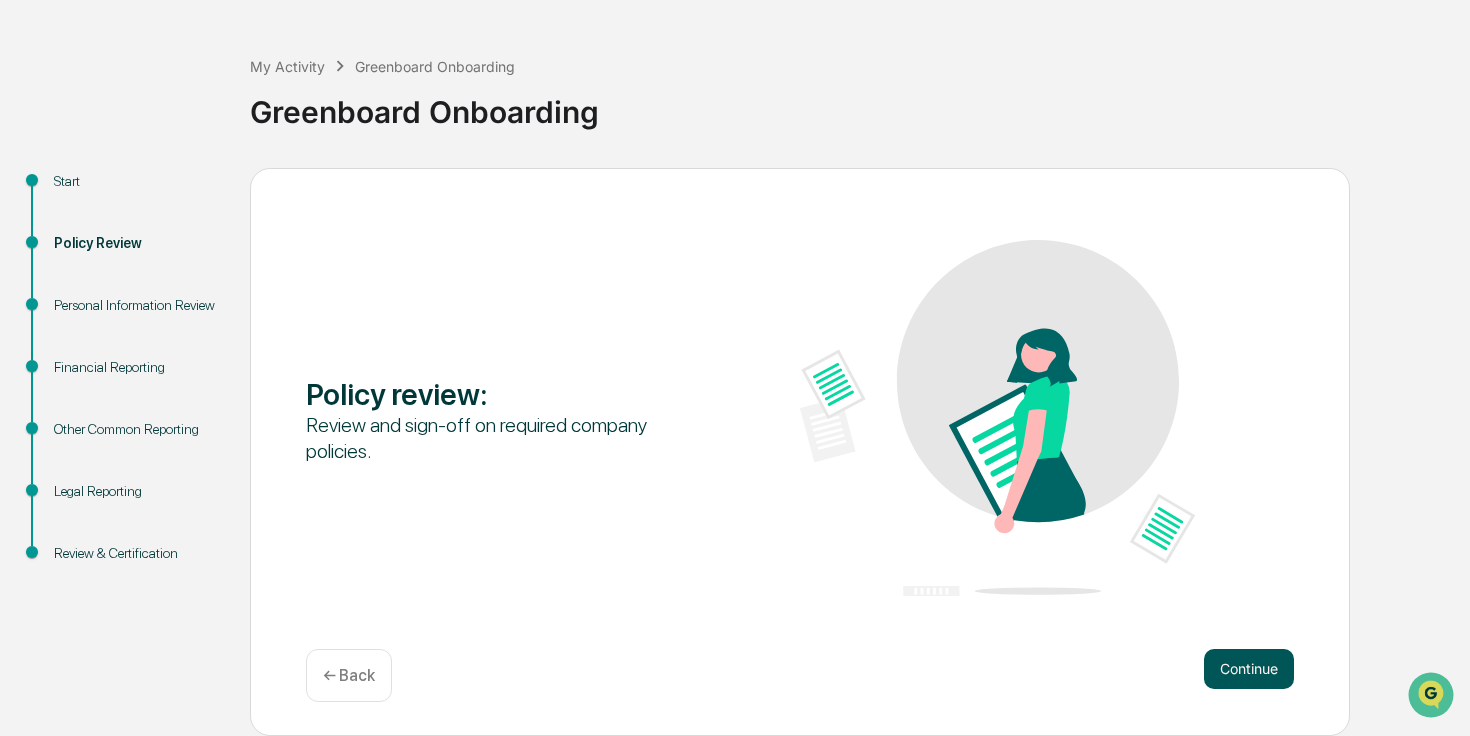 click on "Continue" at bounding box center [1249, 669] 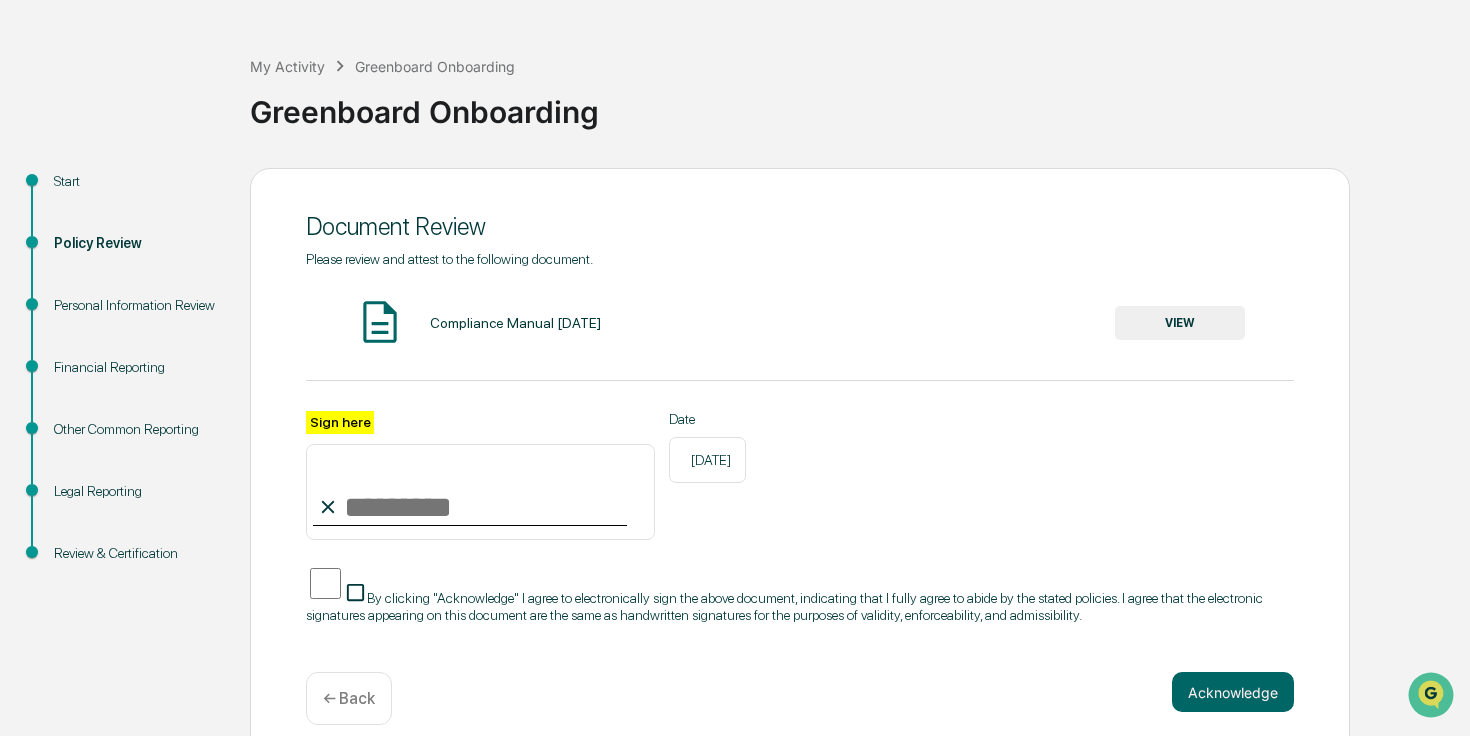 click on "Sign here" at bounding box center [480, 492] 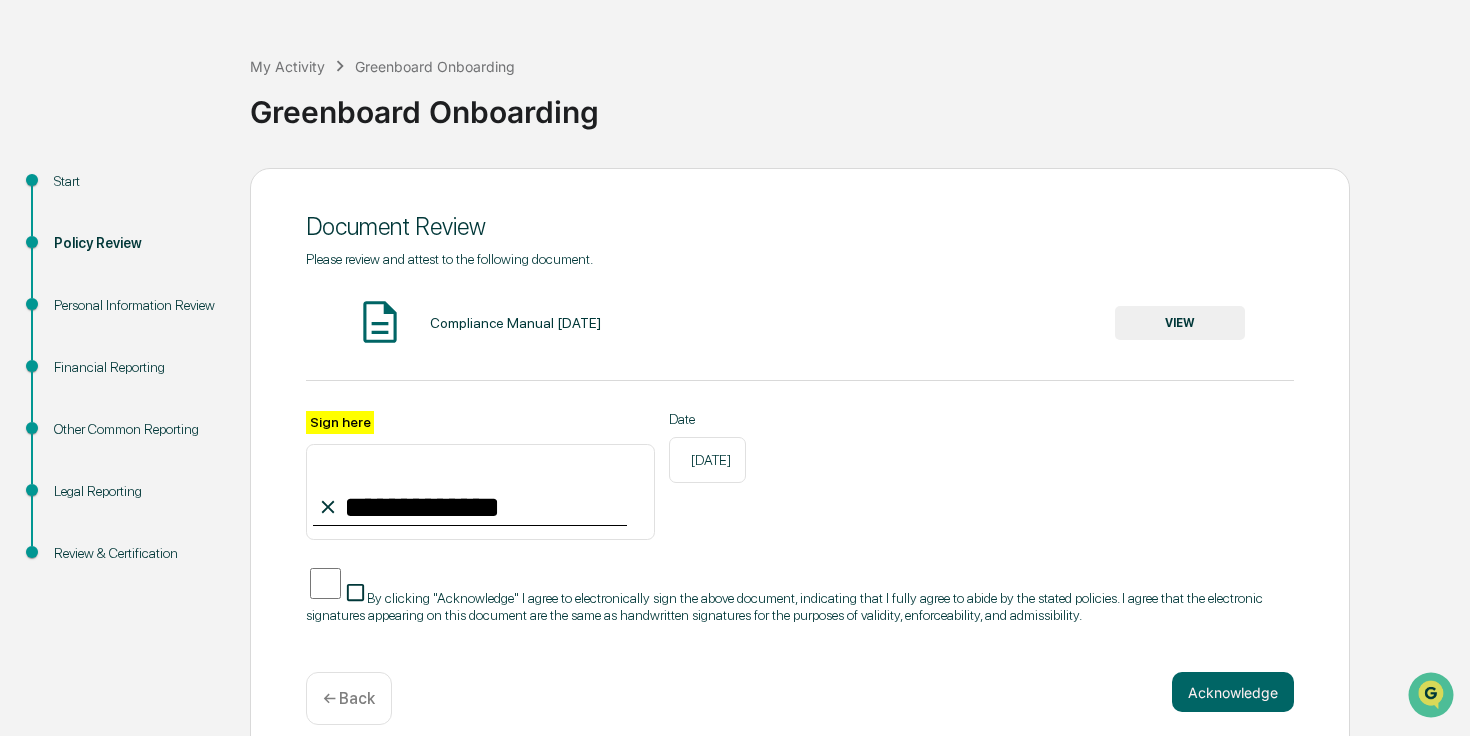 type on "**********" 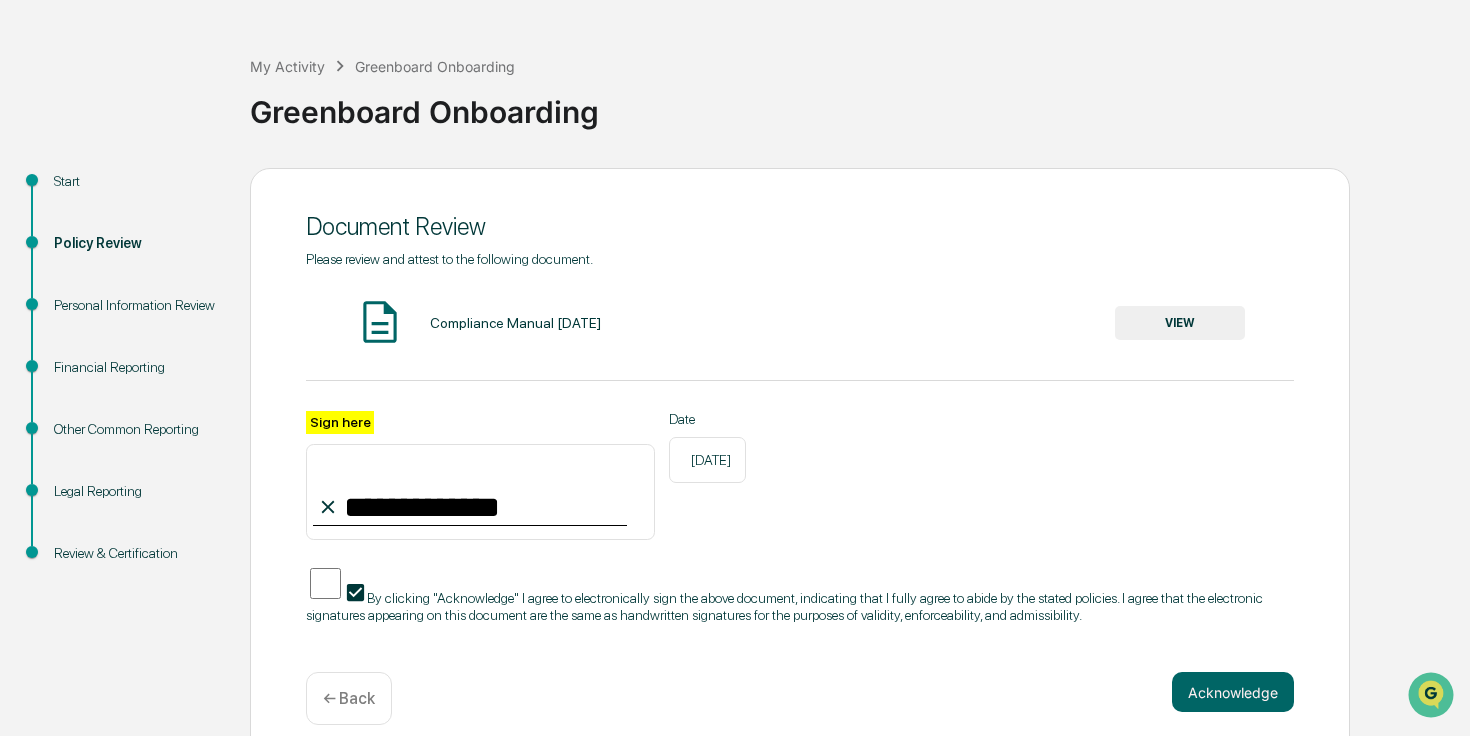 scroll, scrollTop: 96, scrollLeft: 0, axis: vertical 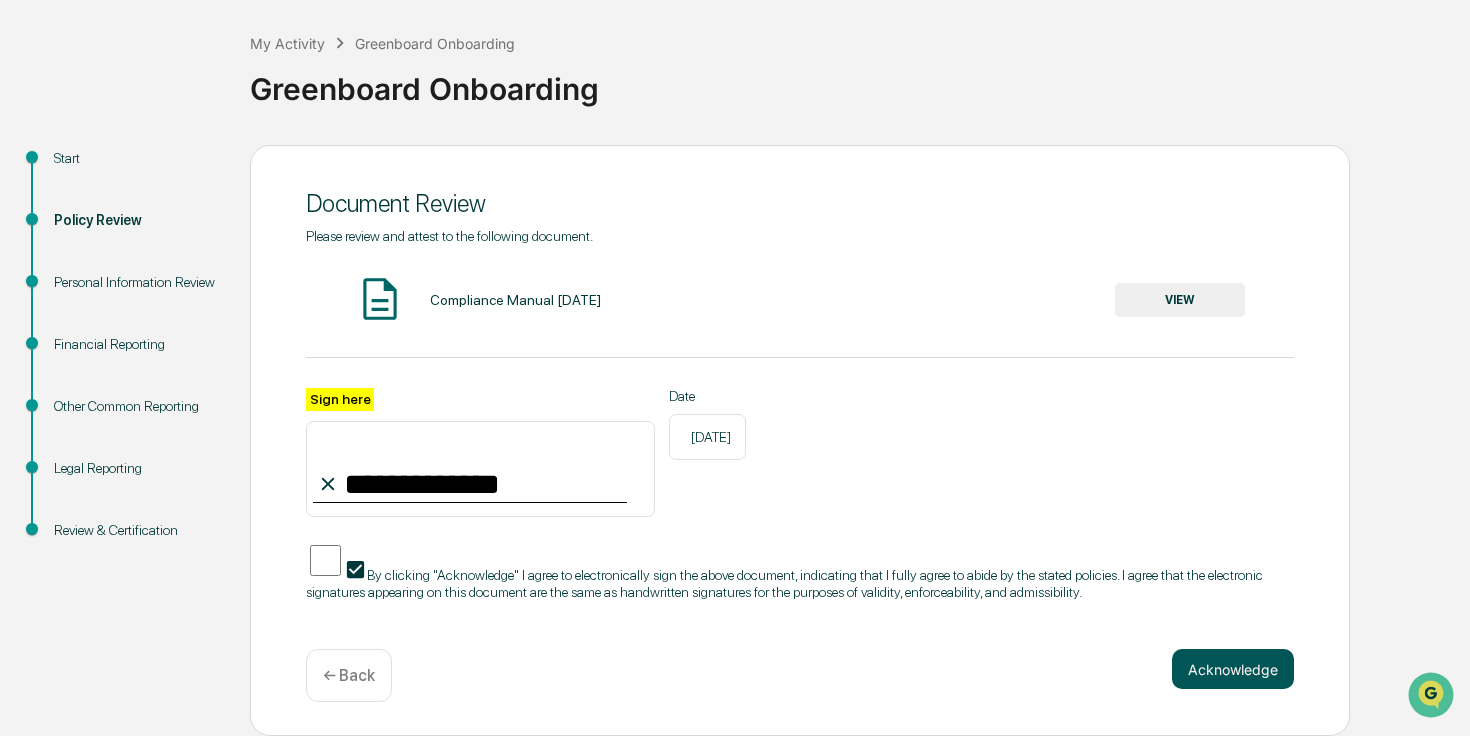 click on "Acknowledge" at bounding box center (1233, 669) 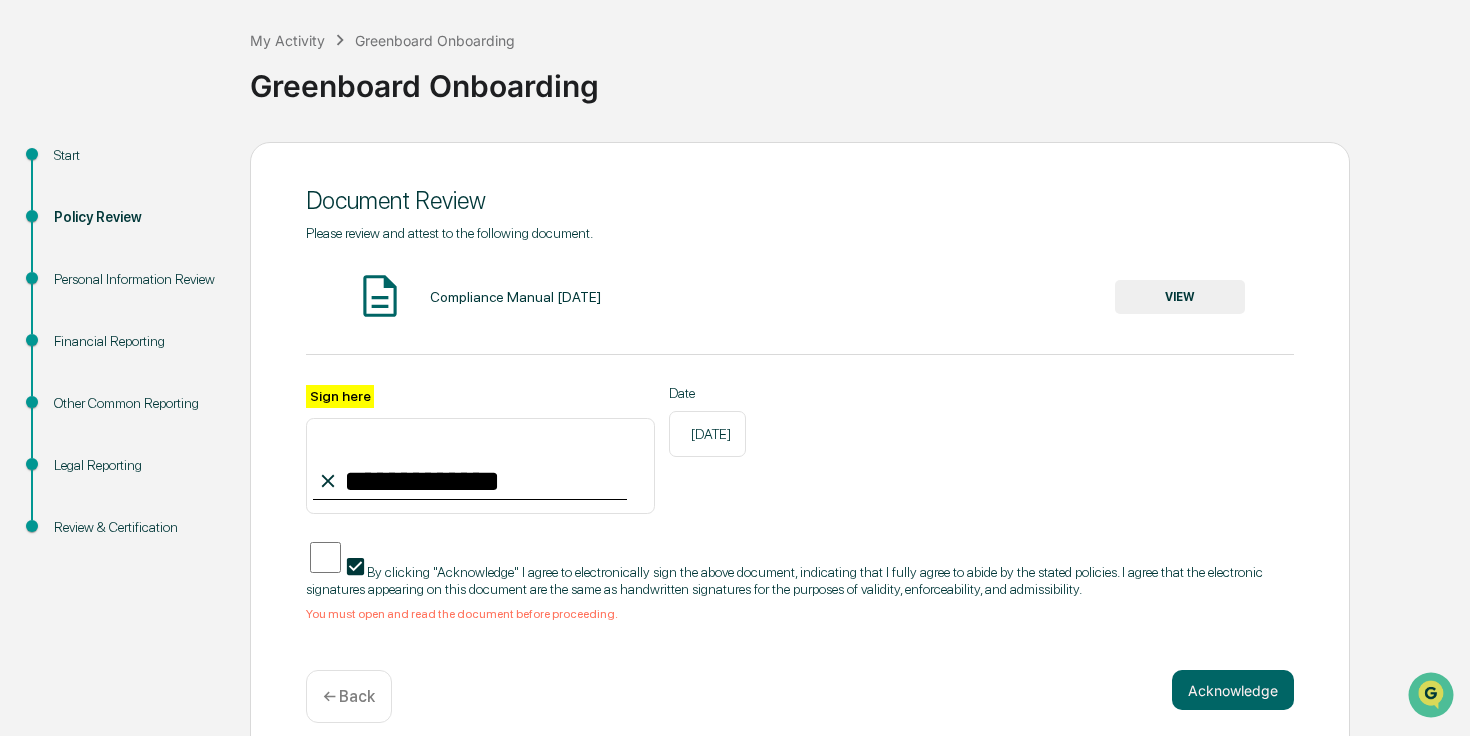 click on "Compliance Manual [DATE]" at bounding box center (515, 297) 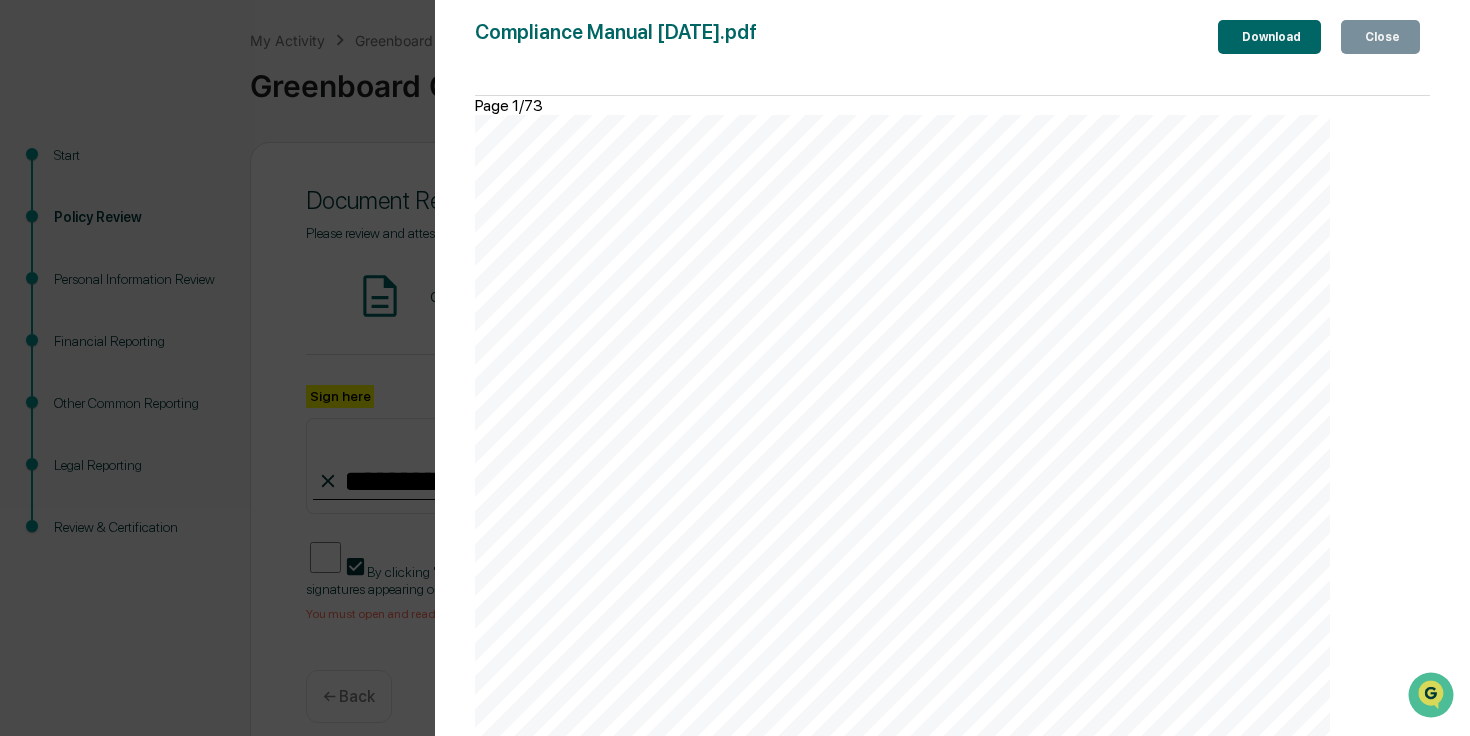 scroll, scrollTop: 85004, scrollLeft: 0, axis: vertical 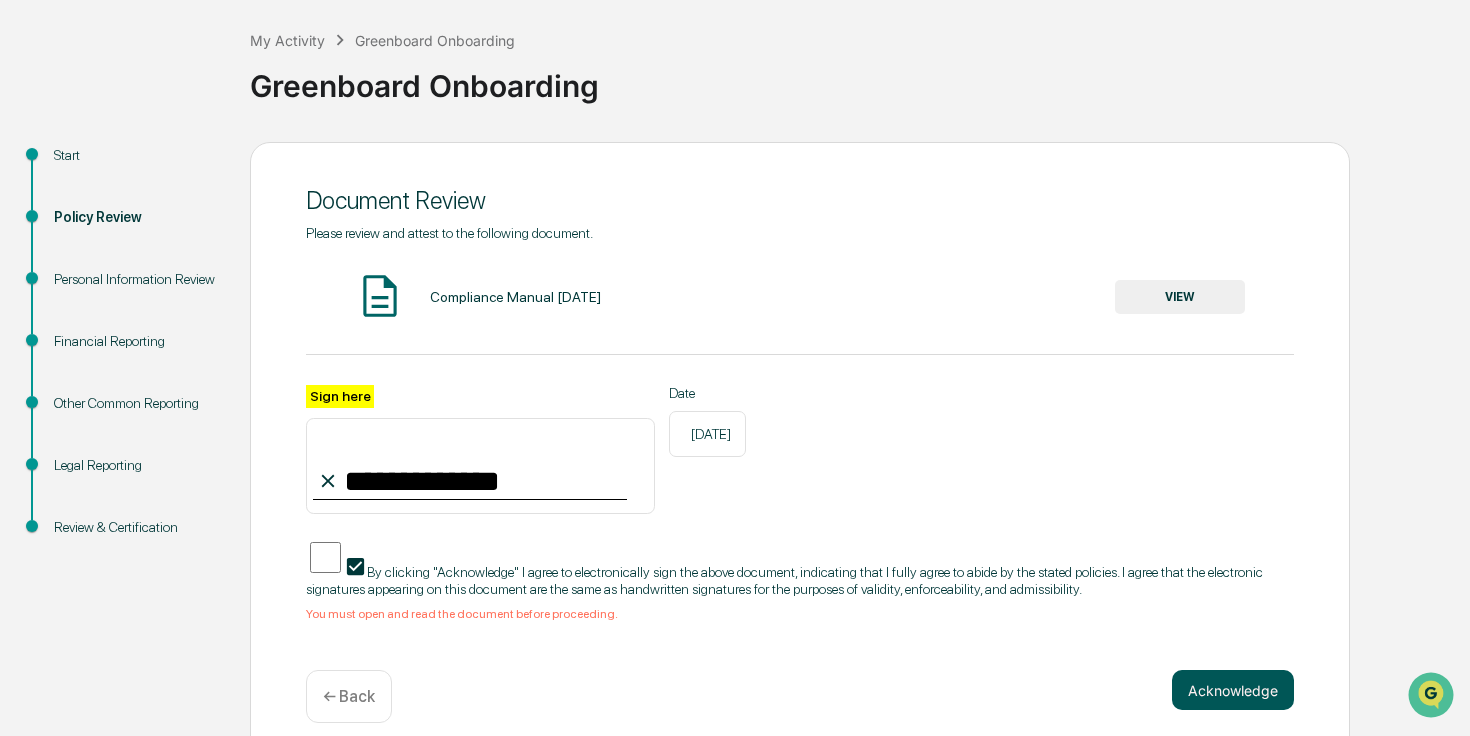 click on "Acknowledge" at bounding box center [1233, 690] 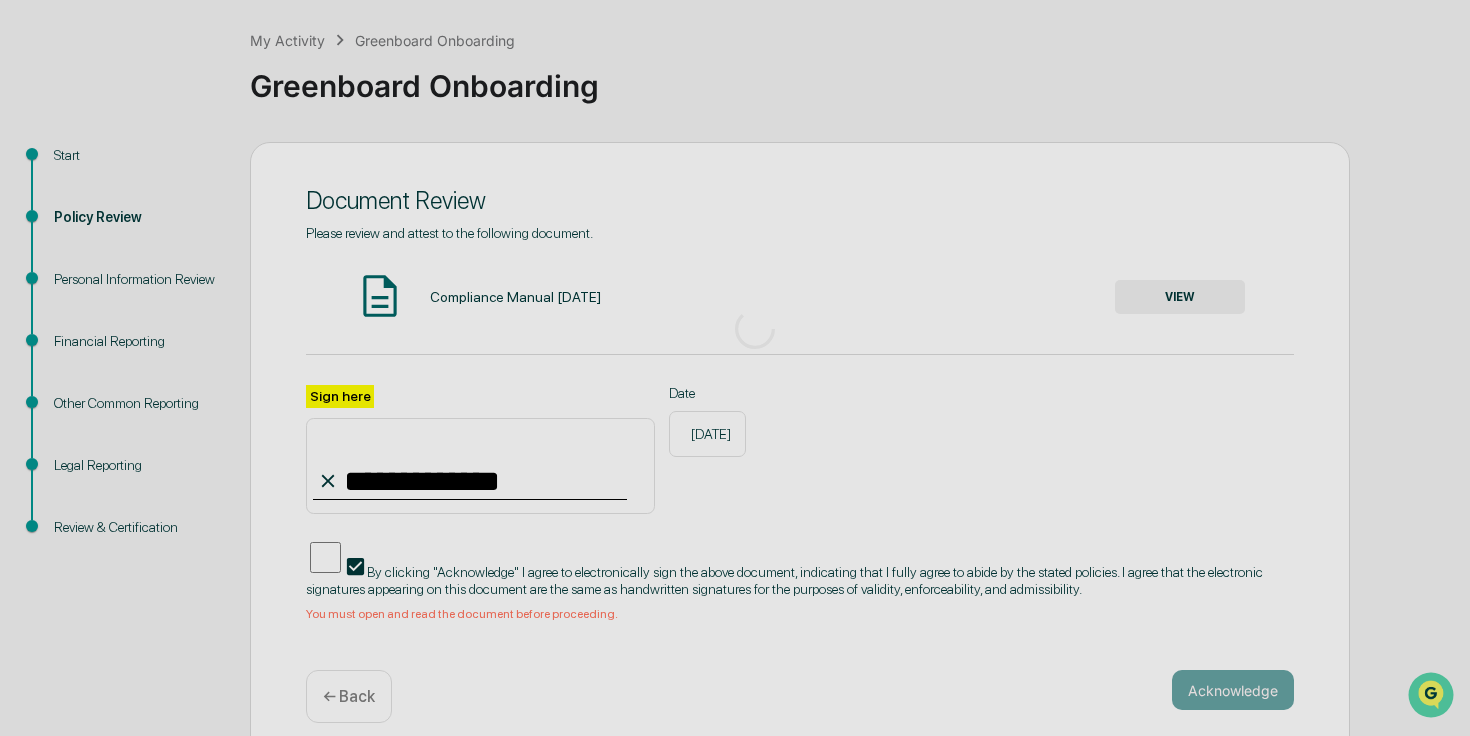 scroll, scrollTop: 70, scrollLeft: 0, axis: vertical 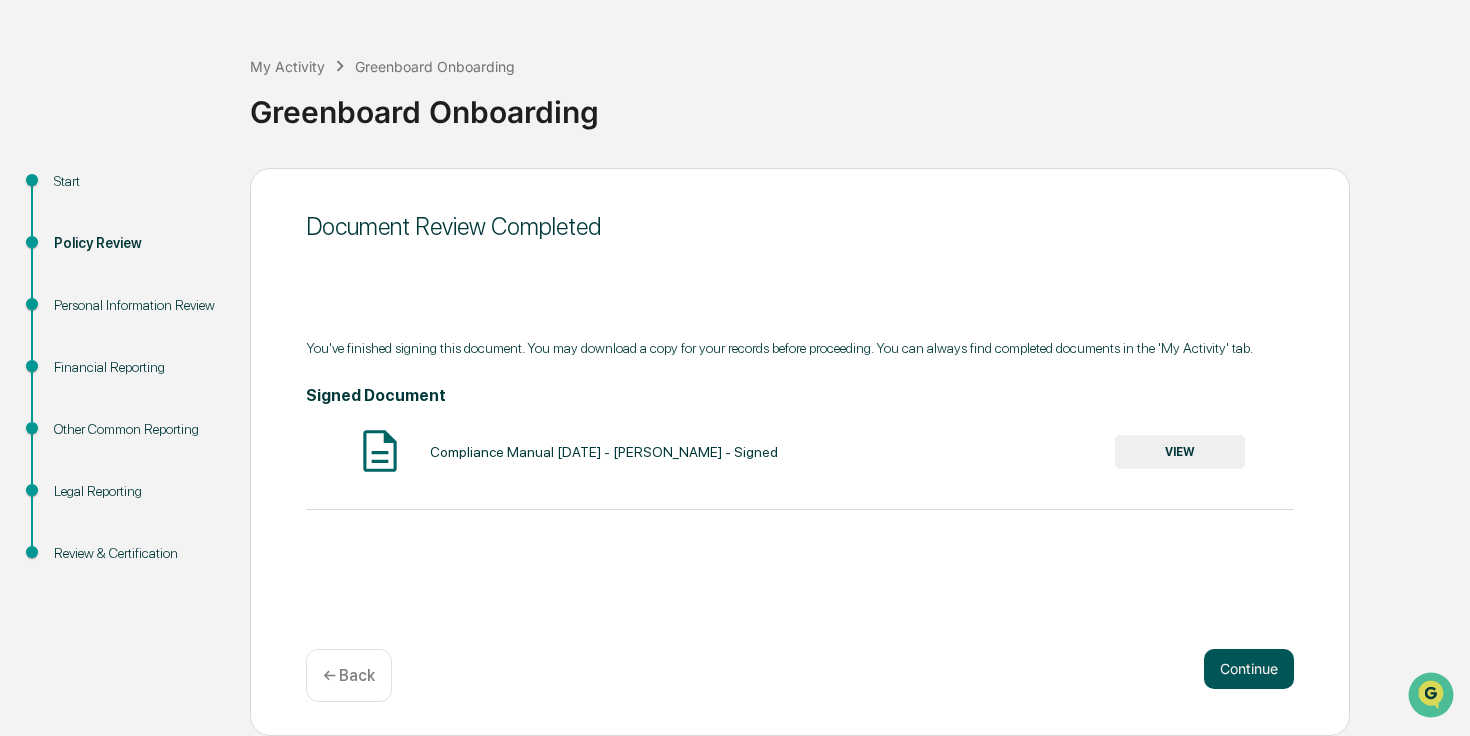 click on "Continue" at bounding box center (1249, 669) 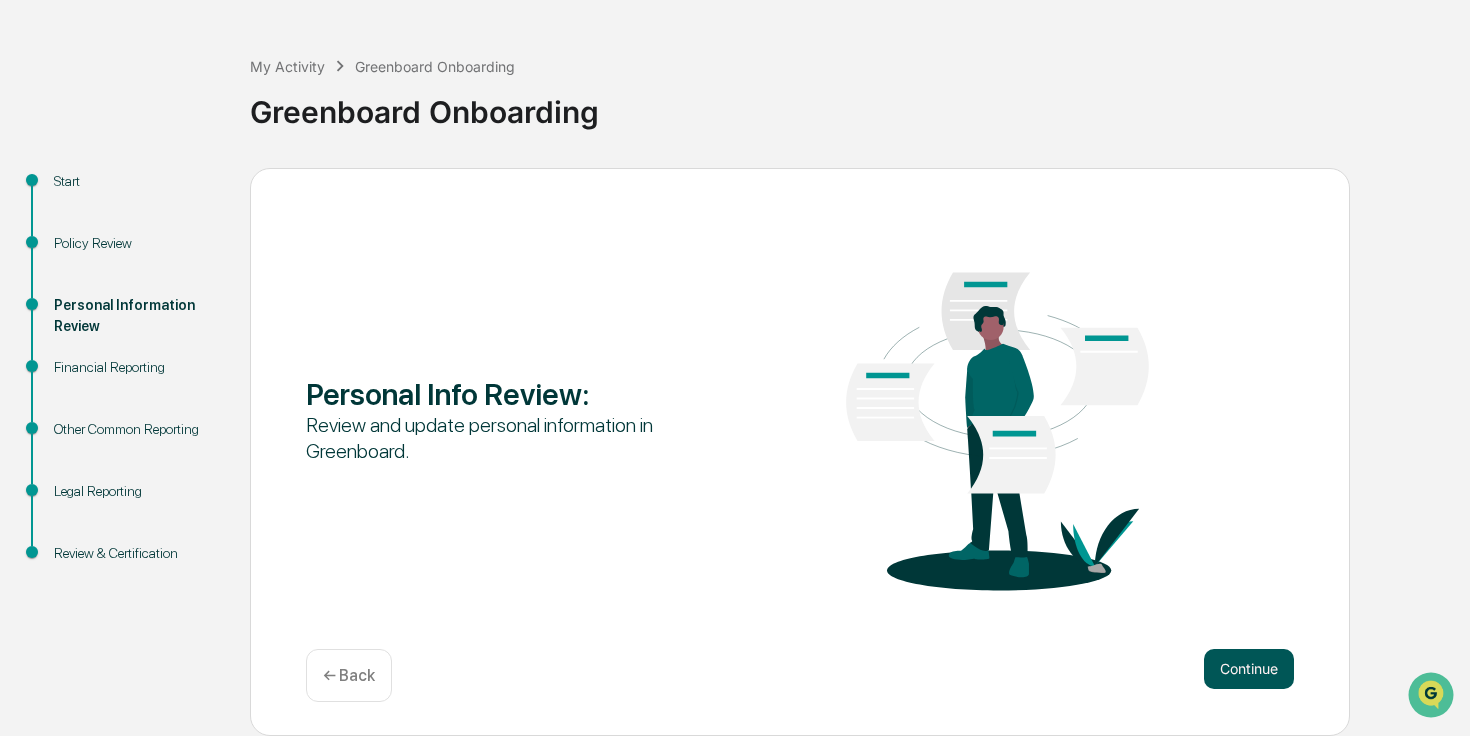 click on "Continue" at bounding box center [1249, 669] 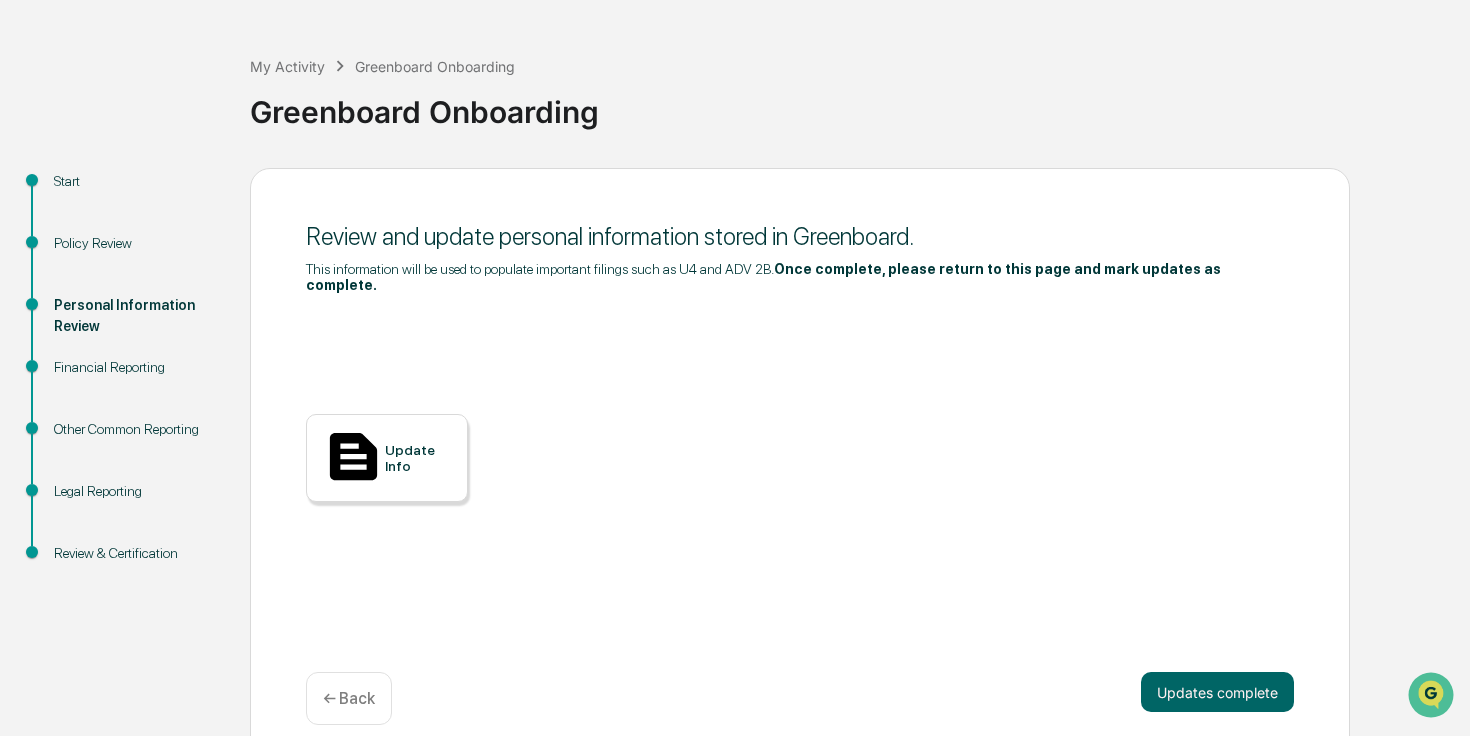 click on "Update Info" at bounding box center (418, 458) 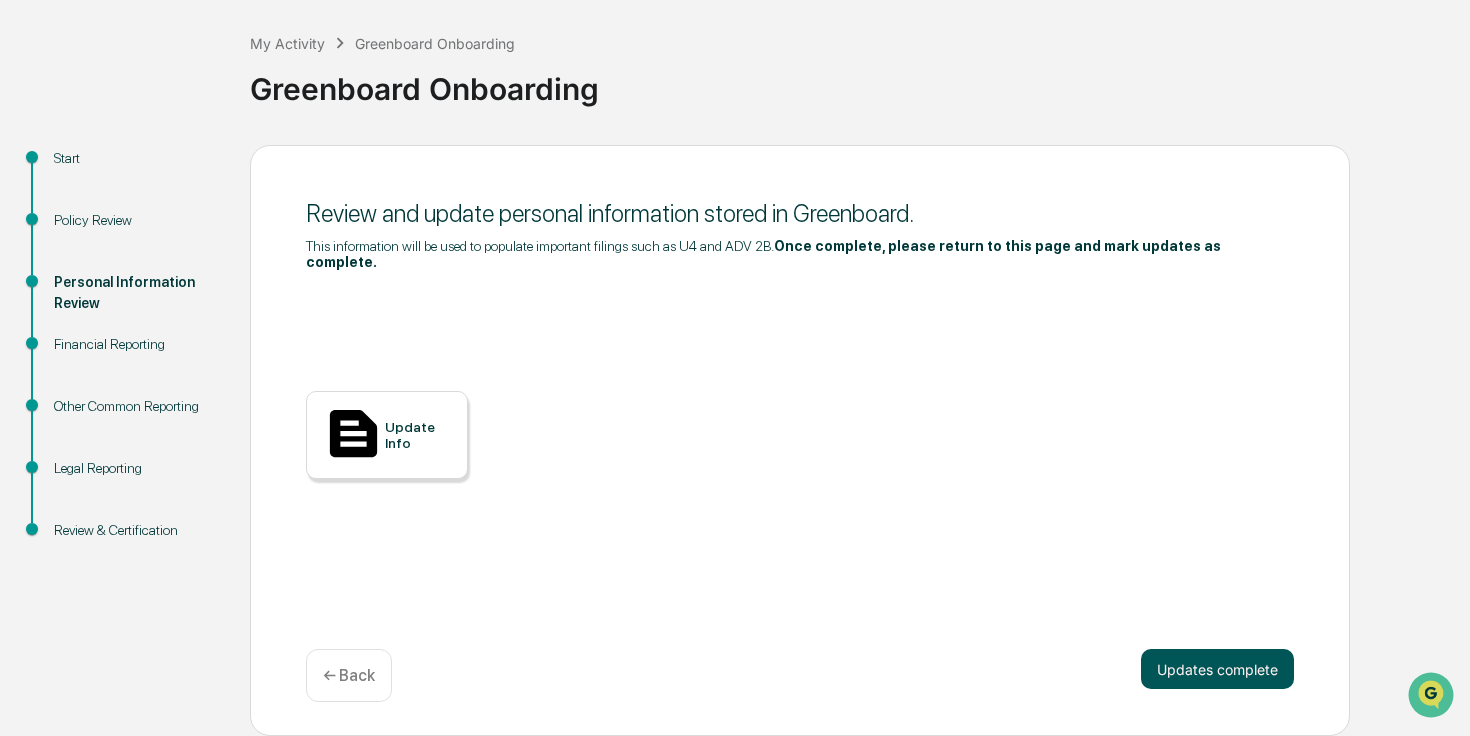 click on "Updates complete" at bounding box center (1217, 669) 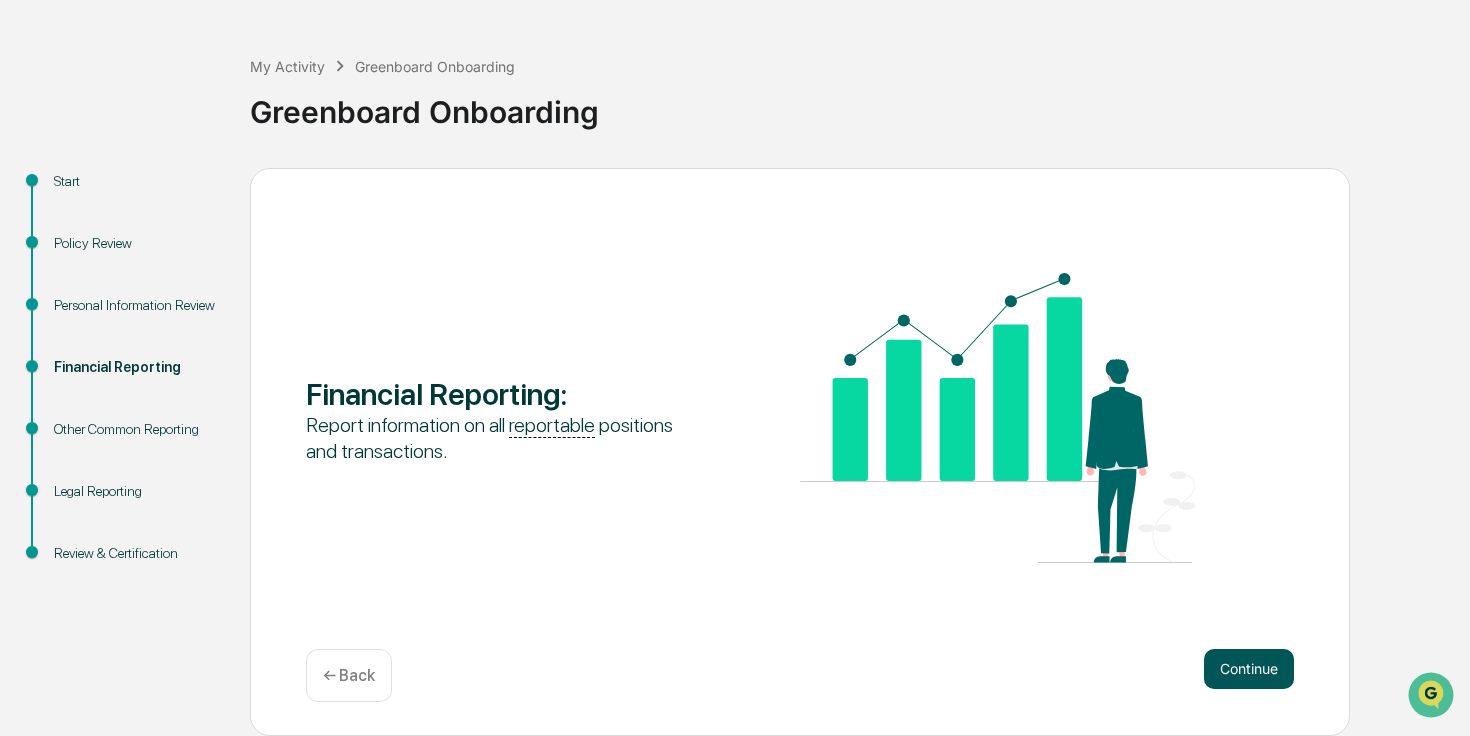 click on "Continue" at bounding box center [1249, 669] 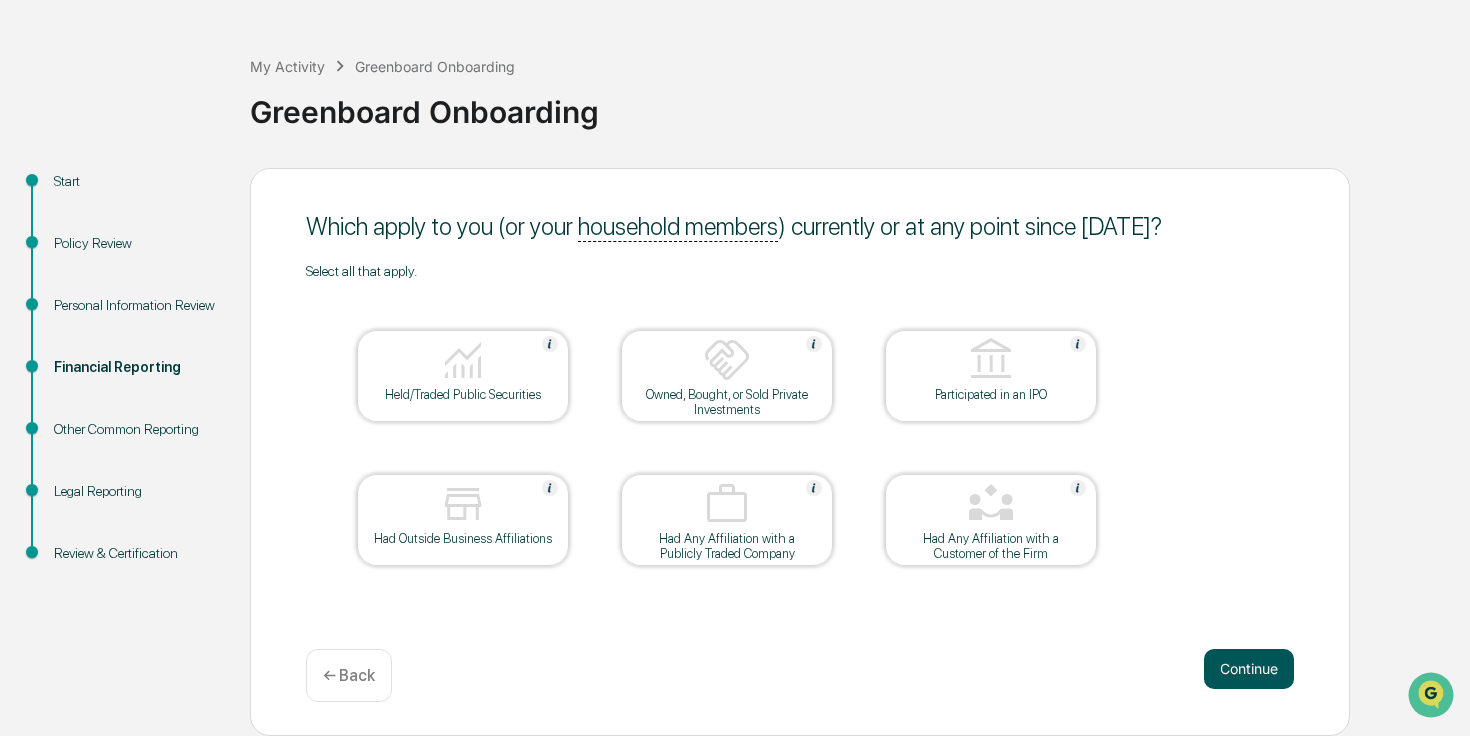 click on "Continue" at bounding box center [1249, 669] 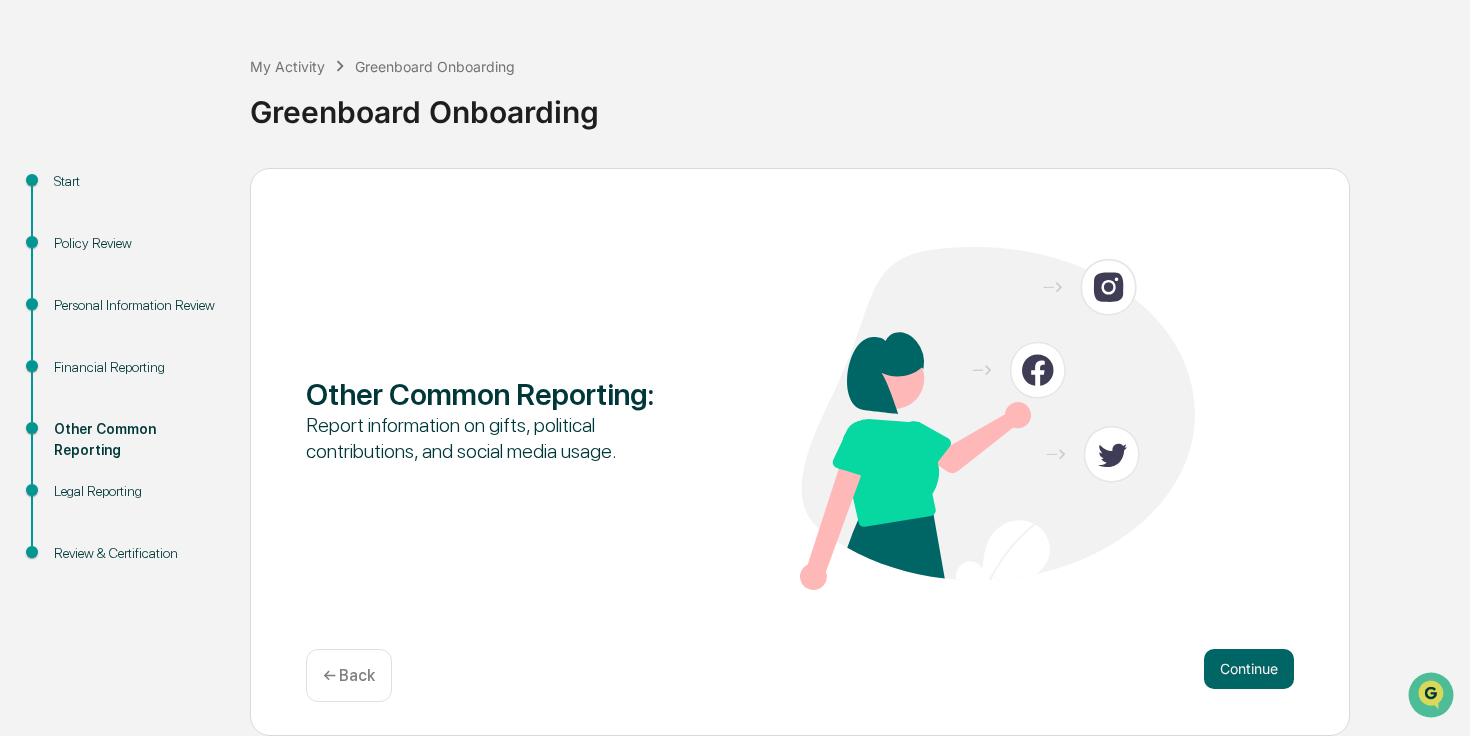 click on "Continue" at bounding box center (1249, 669) 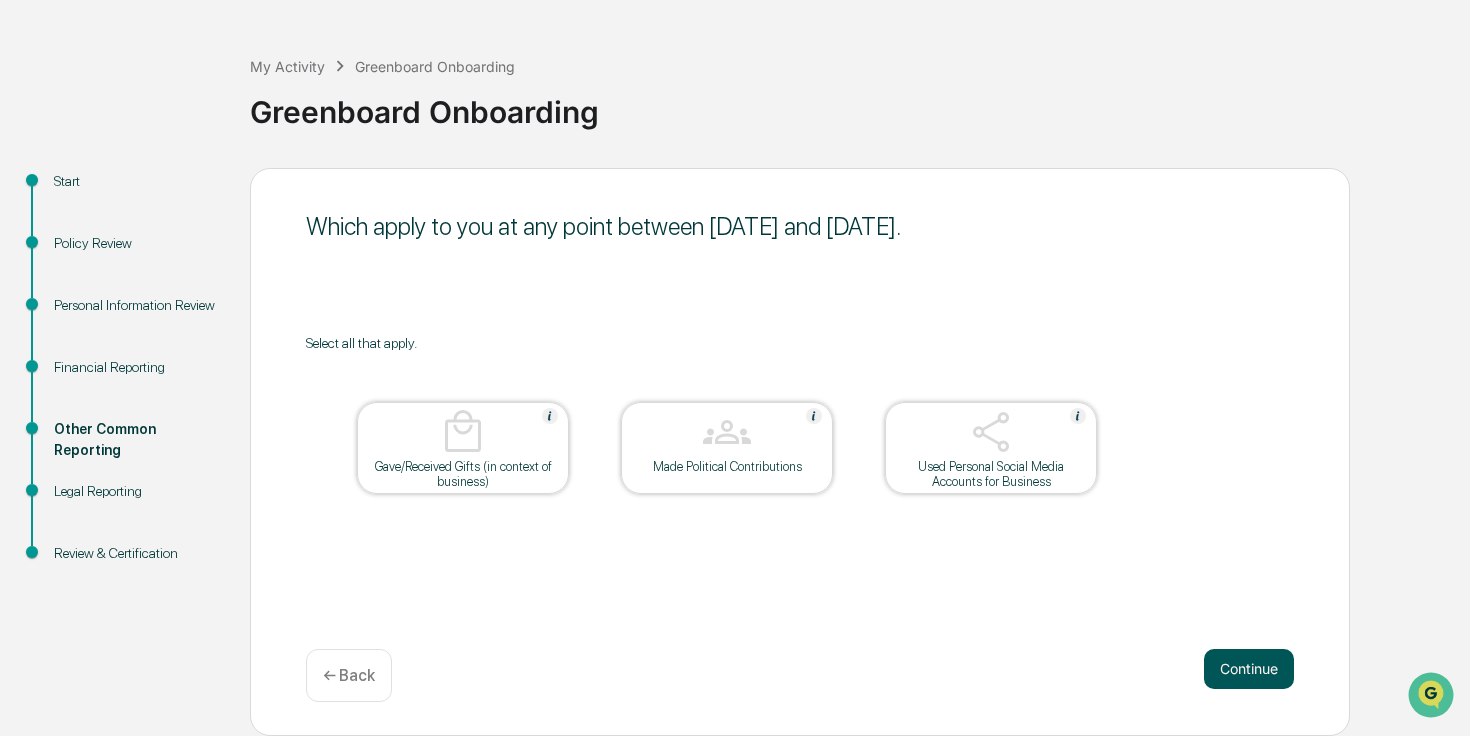 click on "Continue" at bounding box center (1249, 669) 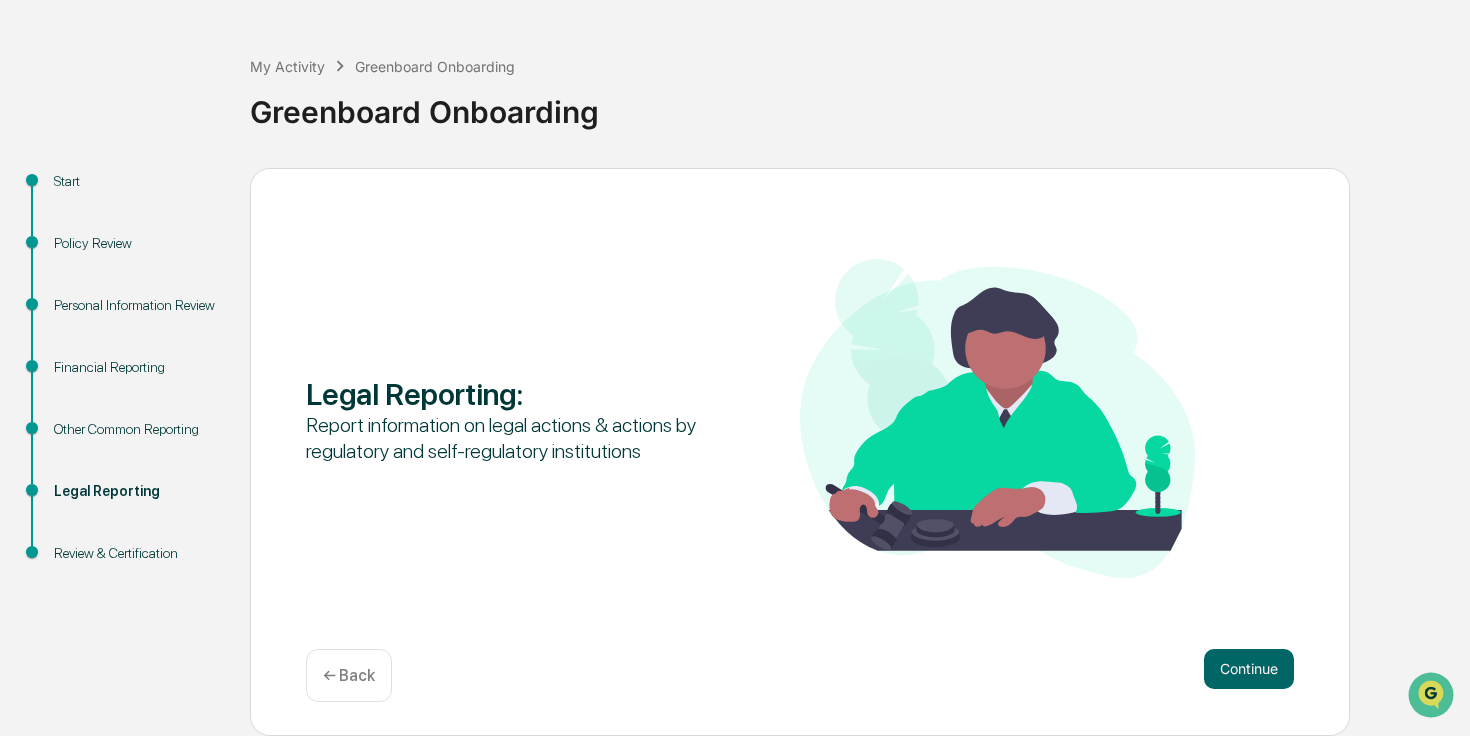 click on "Legal Reporting : Report information on legal actions & actions by regulatory and self-regulatory institutions Continue ← Back" at bounding box center [800, 452] 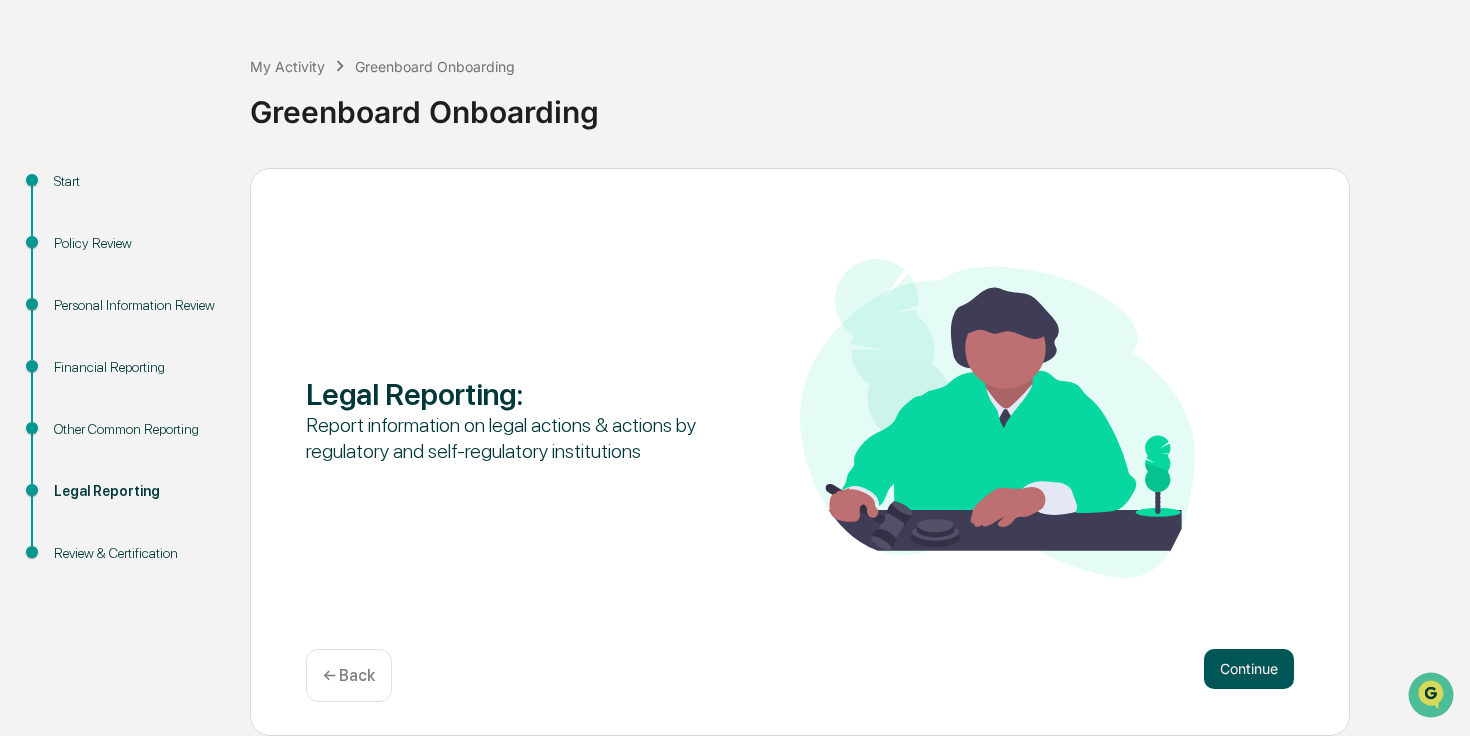 click on "Continue" at bounding box center (1249, 669) 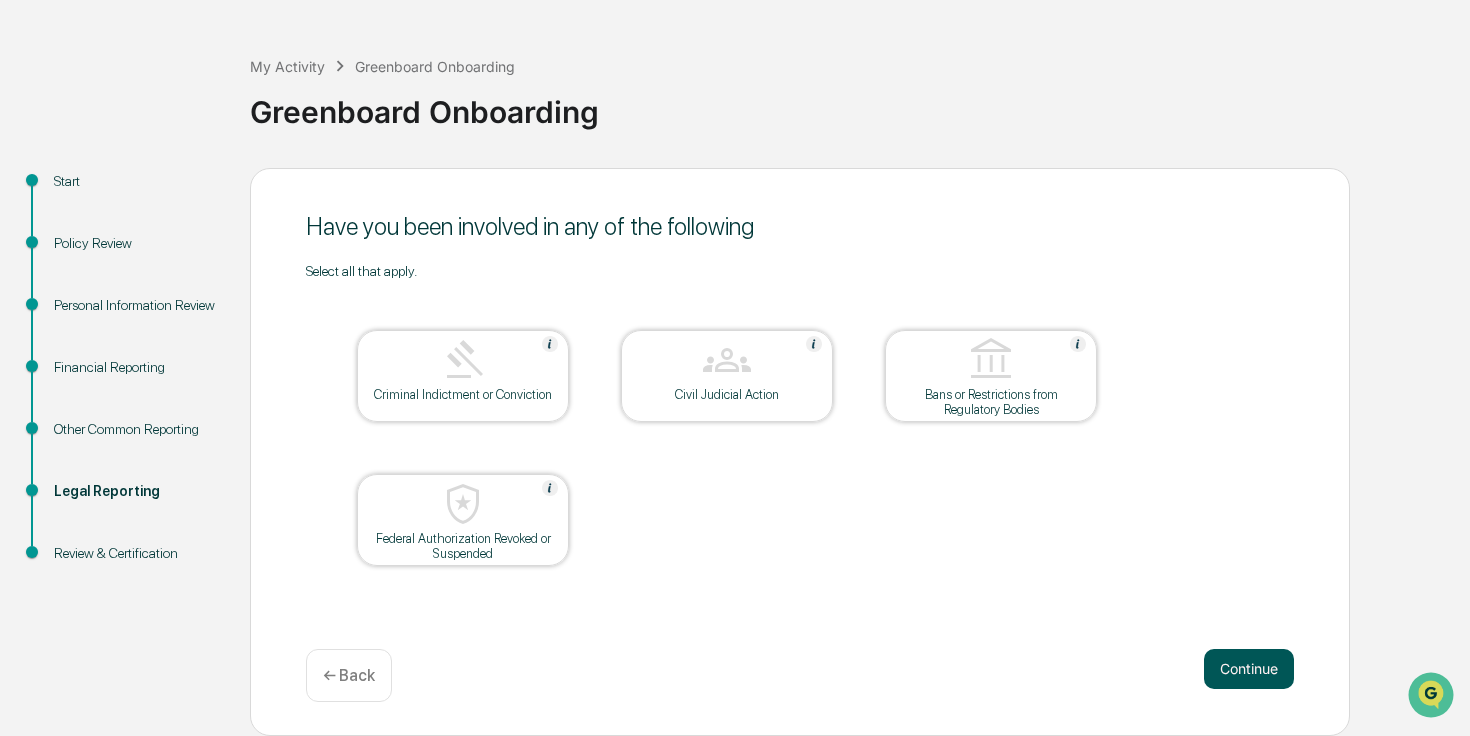 click on "Continue" at bounding box center (1249, 669) 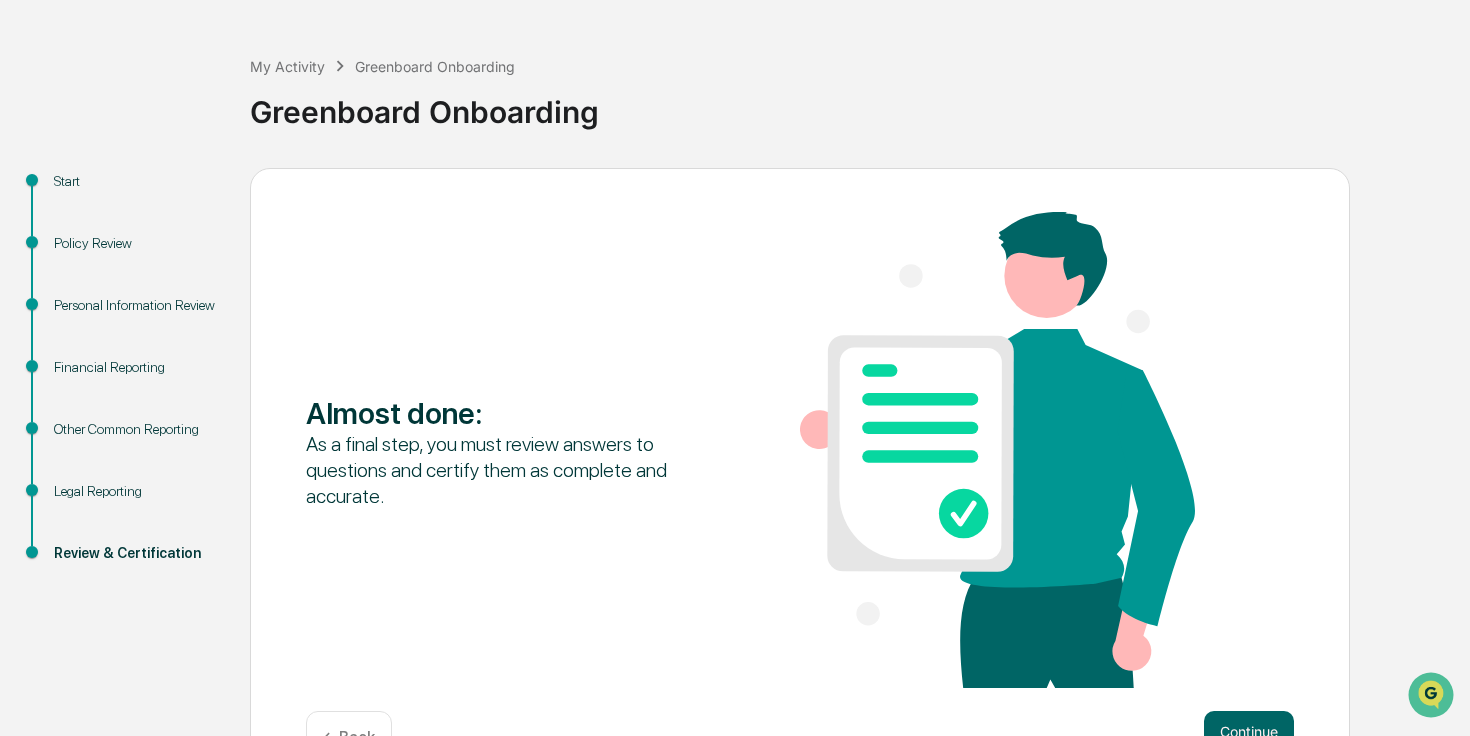 scroll, scrollTop: 133, scrollLeft: 0, axis: vertical 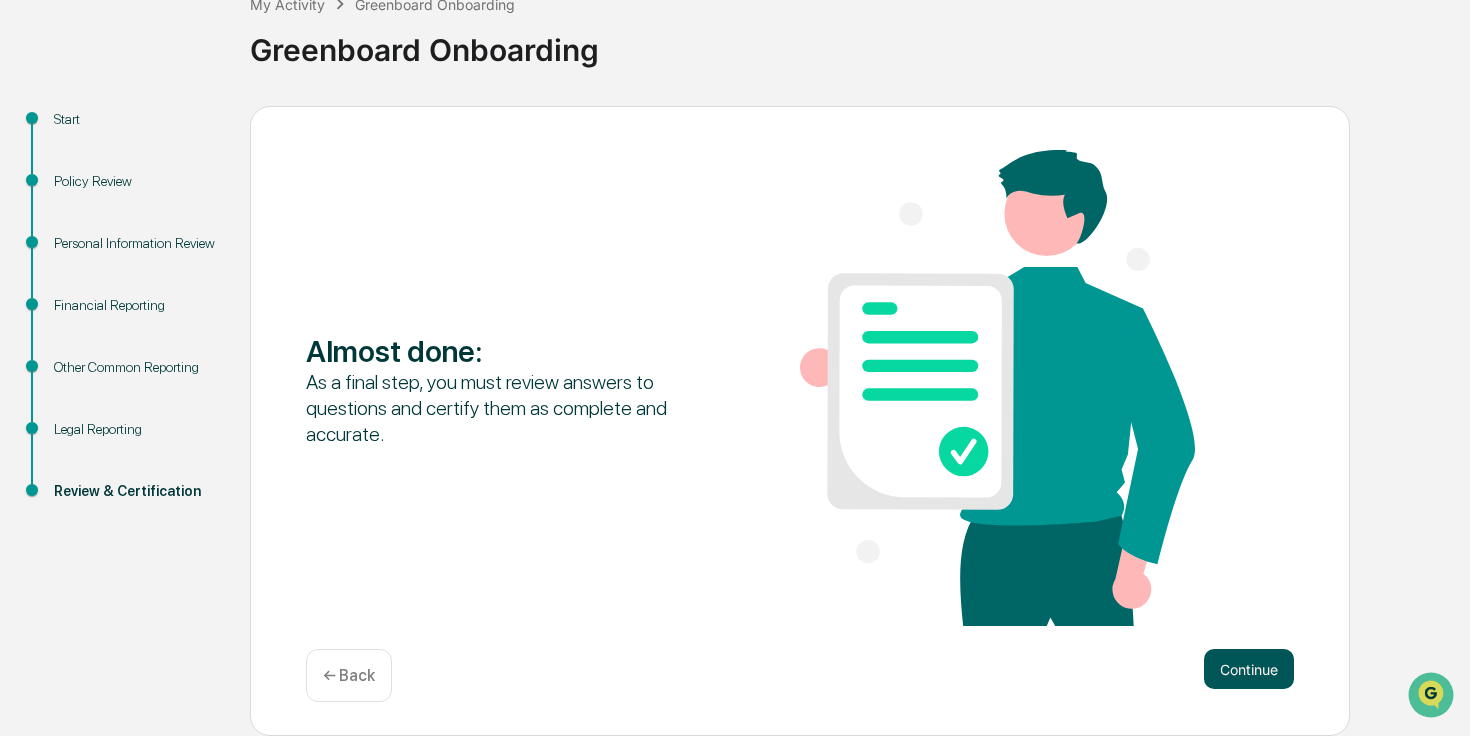 click on "Continue" at bounding box center [1249, 669] 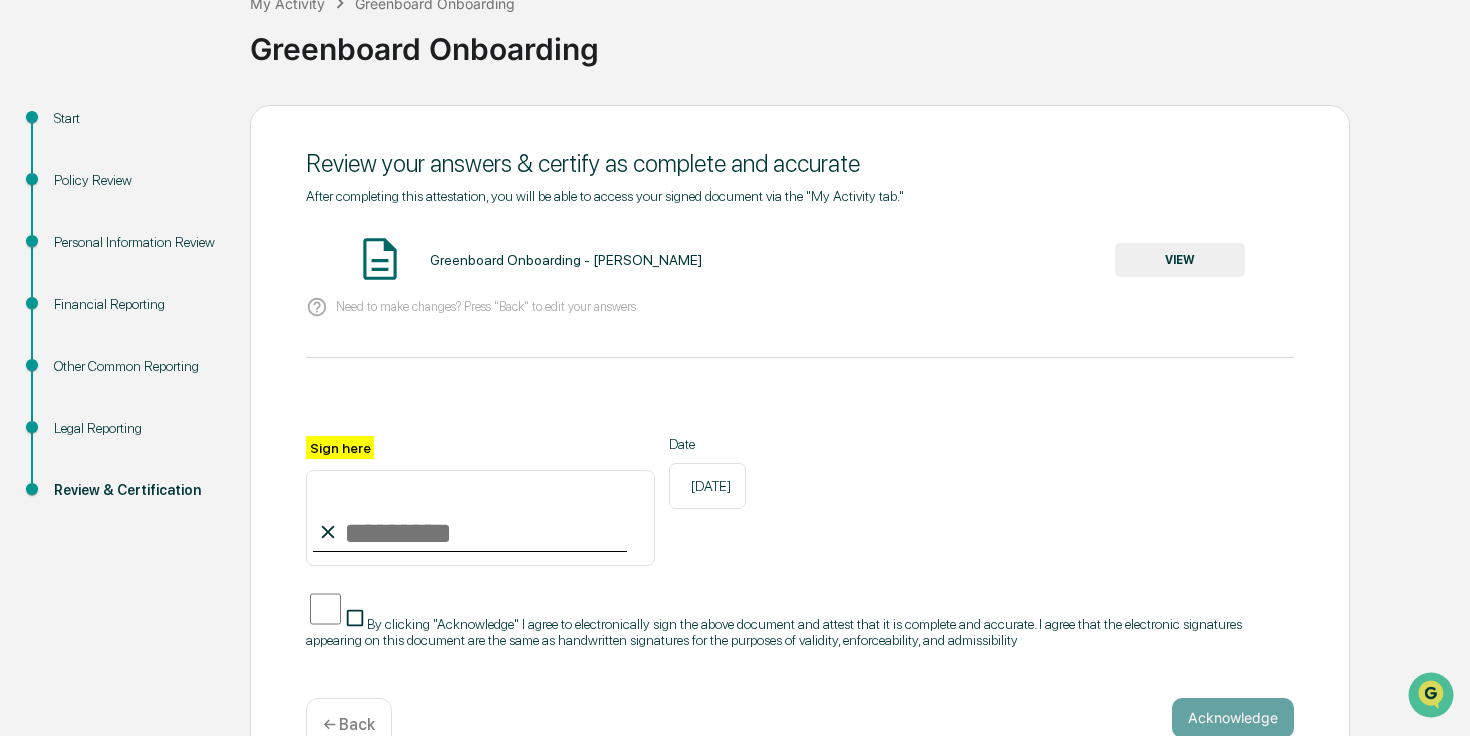 click on "VIEW" at bounding box center [1180, 260] 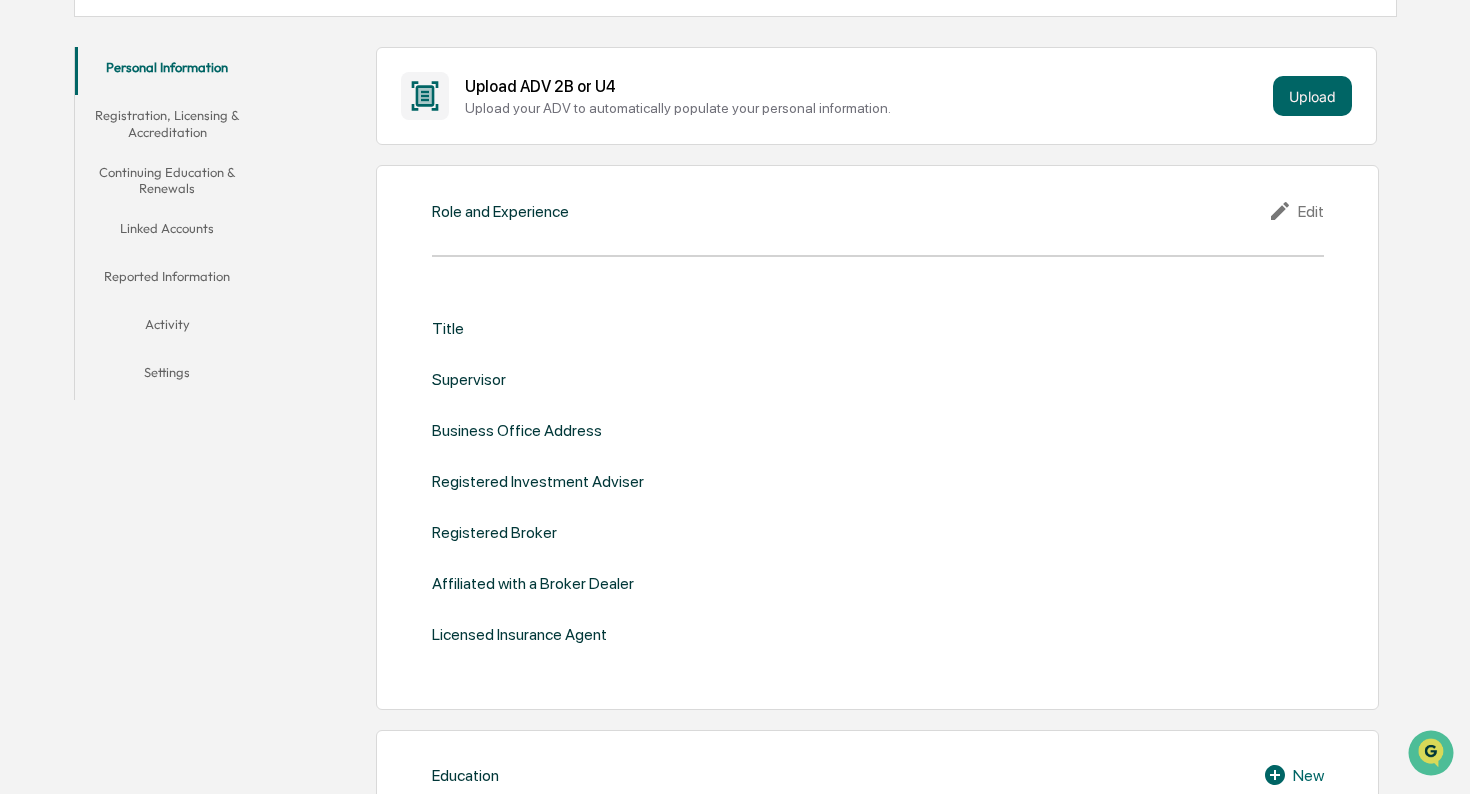 scroll, scrollTop: 341, scrollLeft: 0, axis: vertical 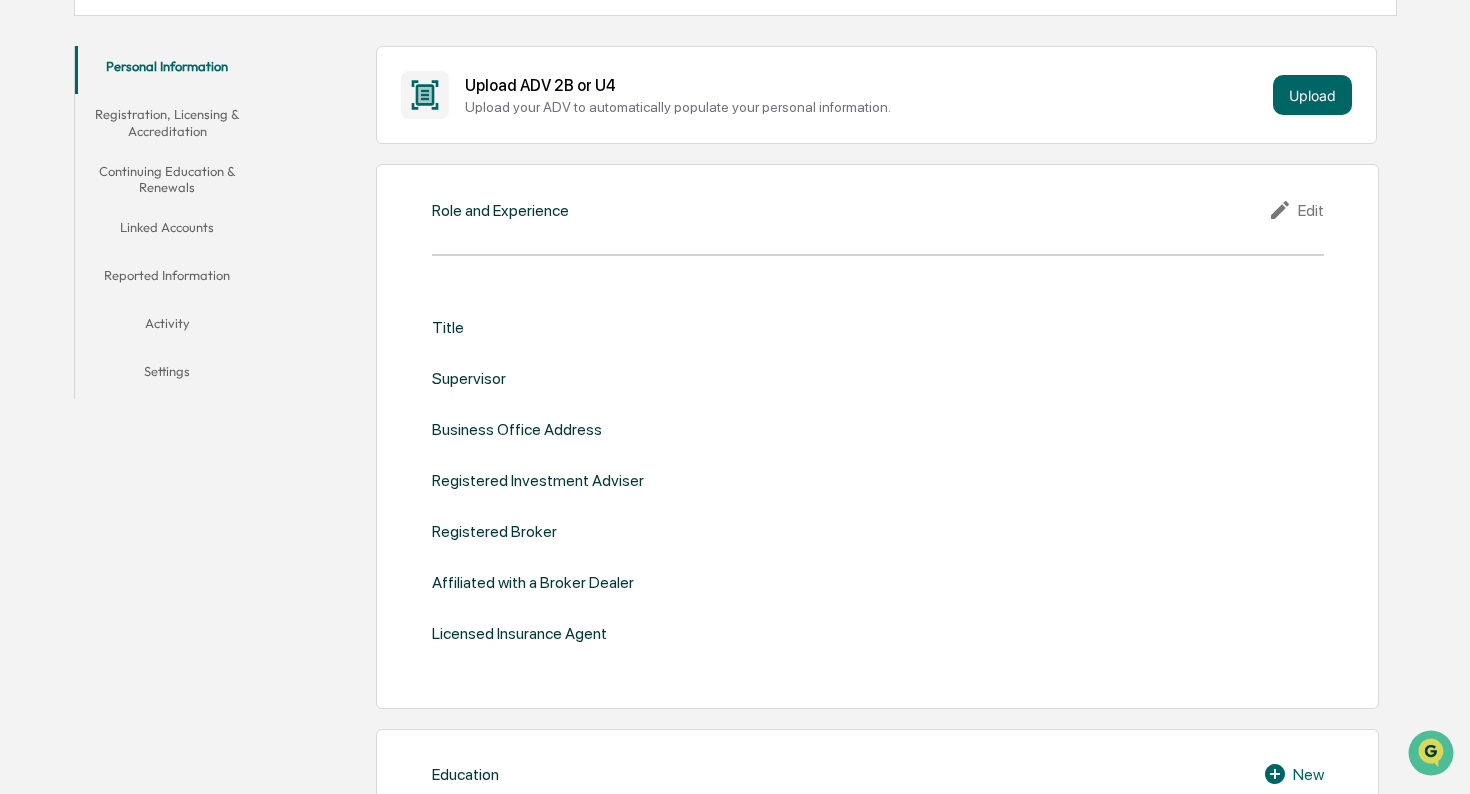 click on "Edit" at bounding box center [1296, 210] 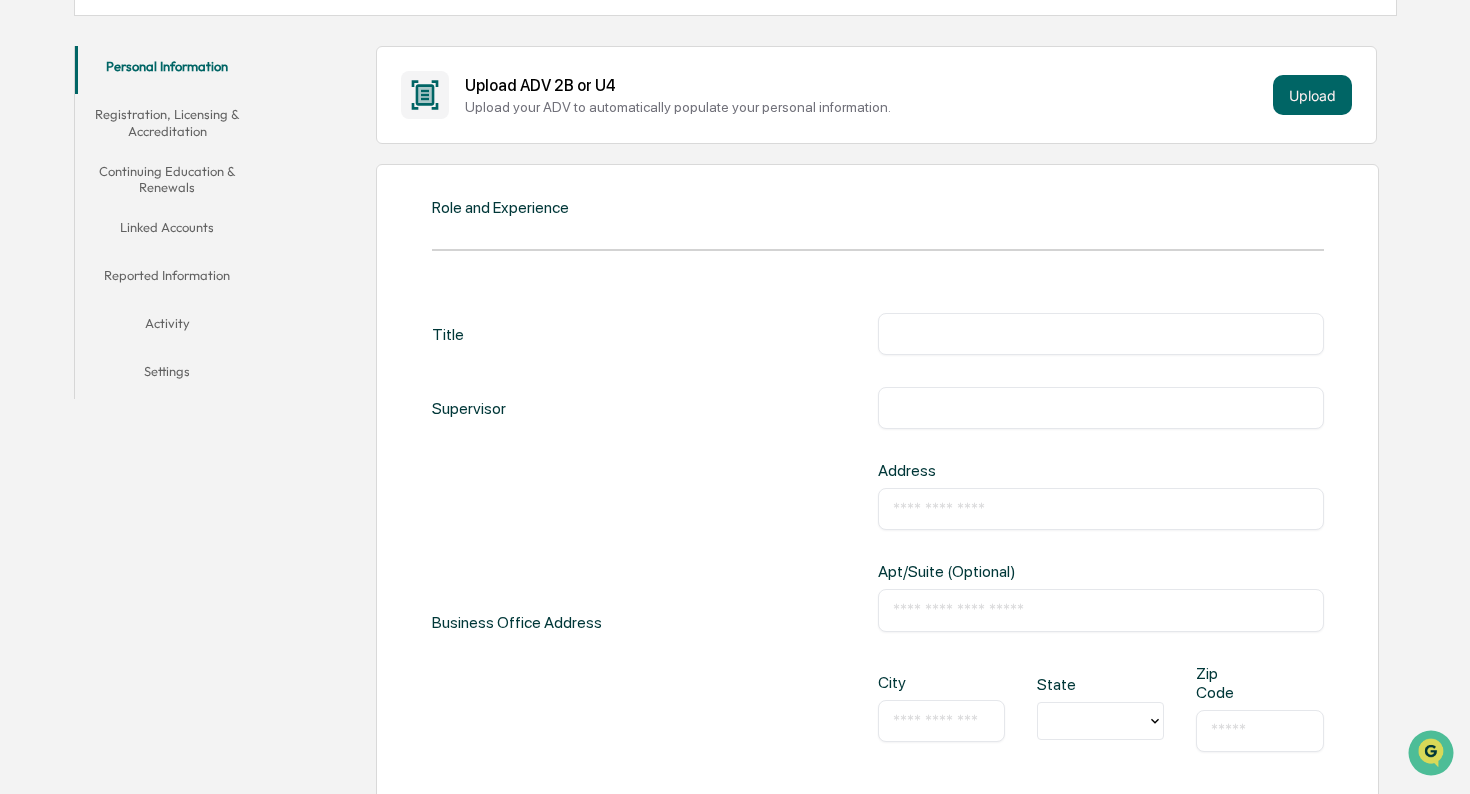 click at bounding box center (1101, 334) 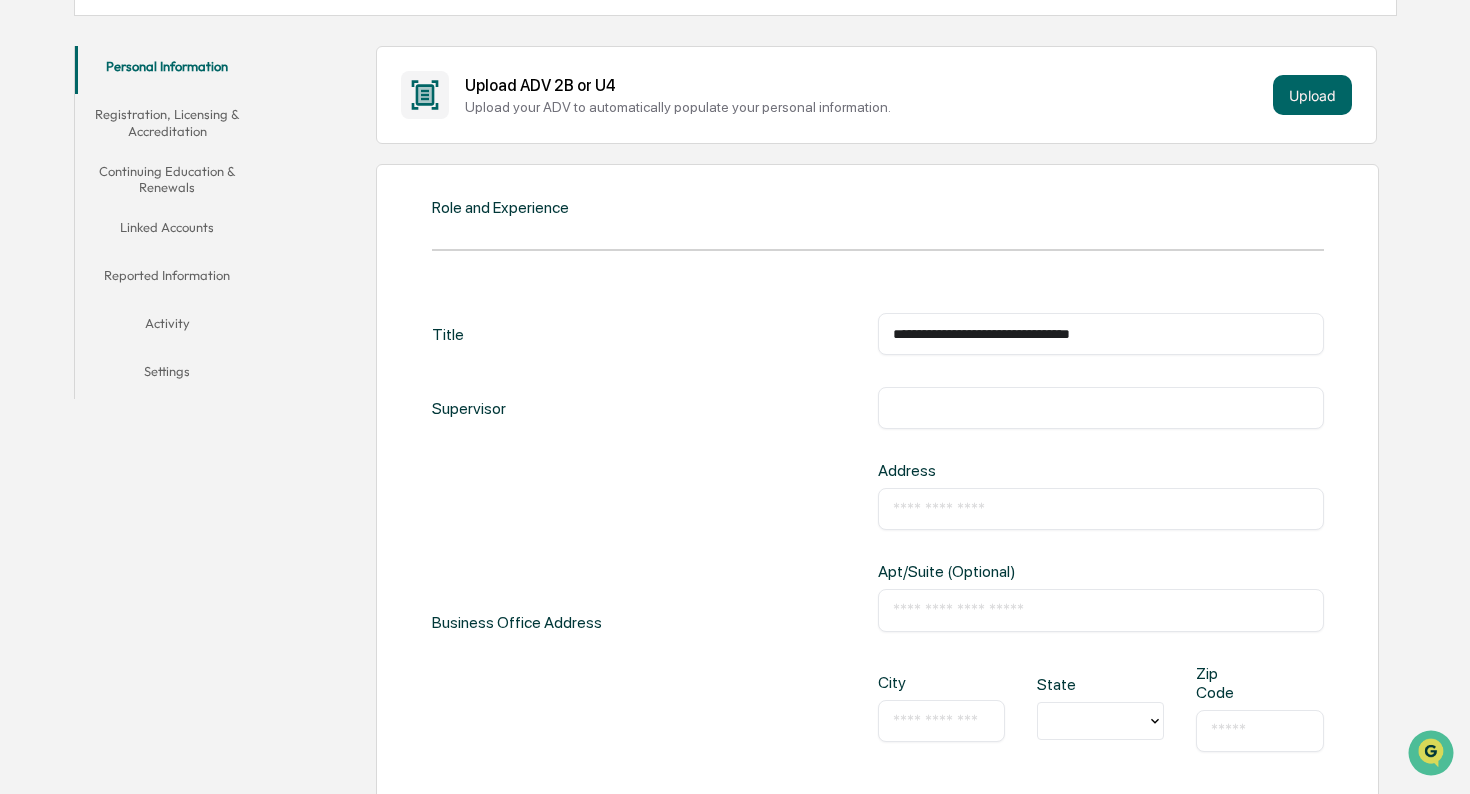 type on "**********" 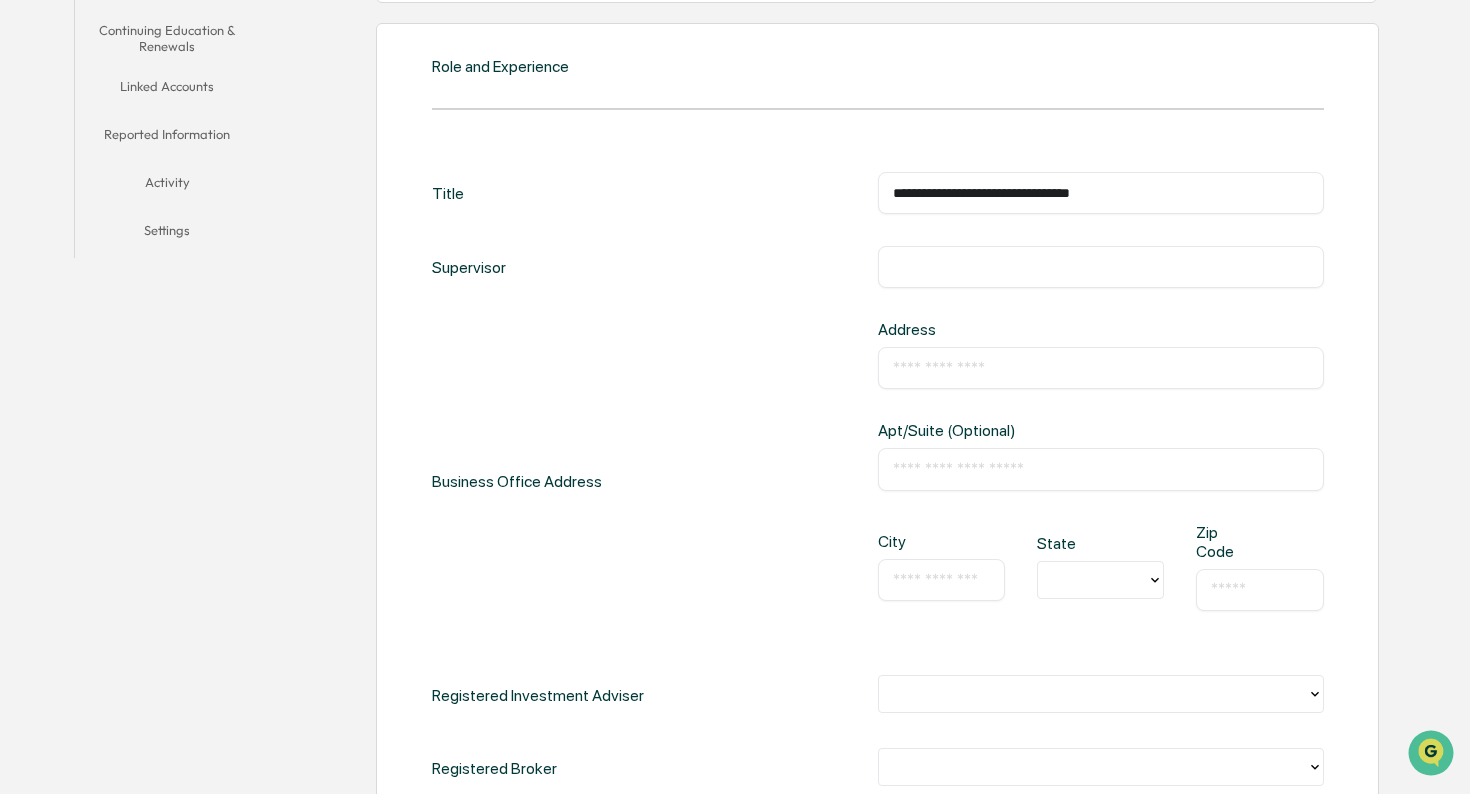 scroll, scrollTop: 484, scrollLeft: 0, axis: vertical 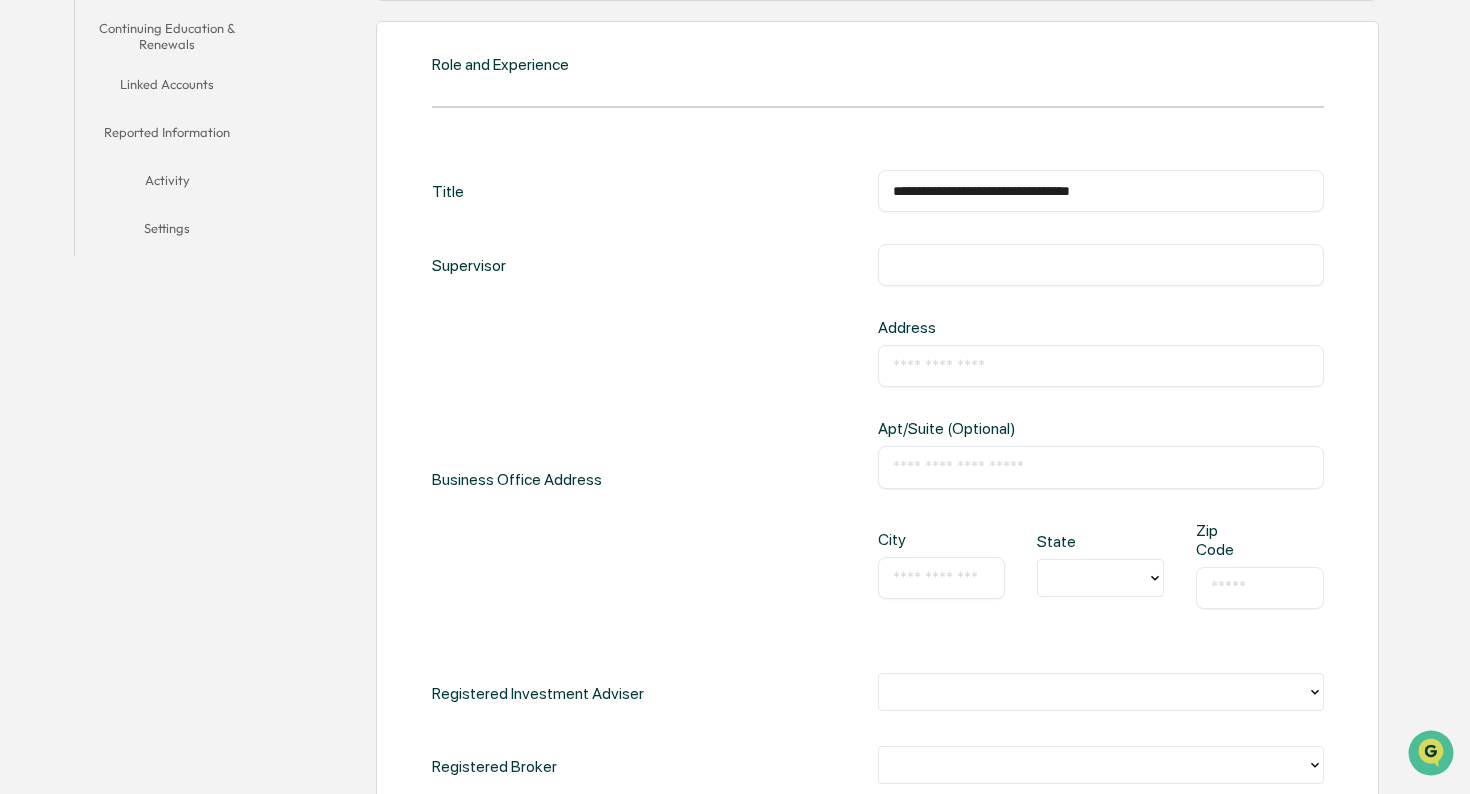 click on "​" at bounding box center [1101, 265] 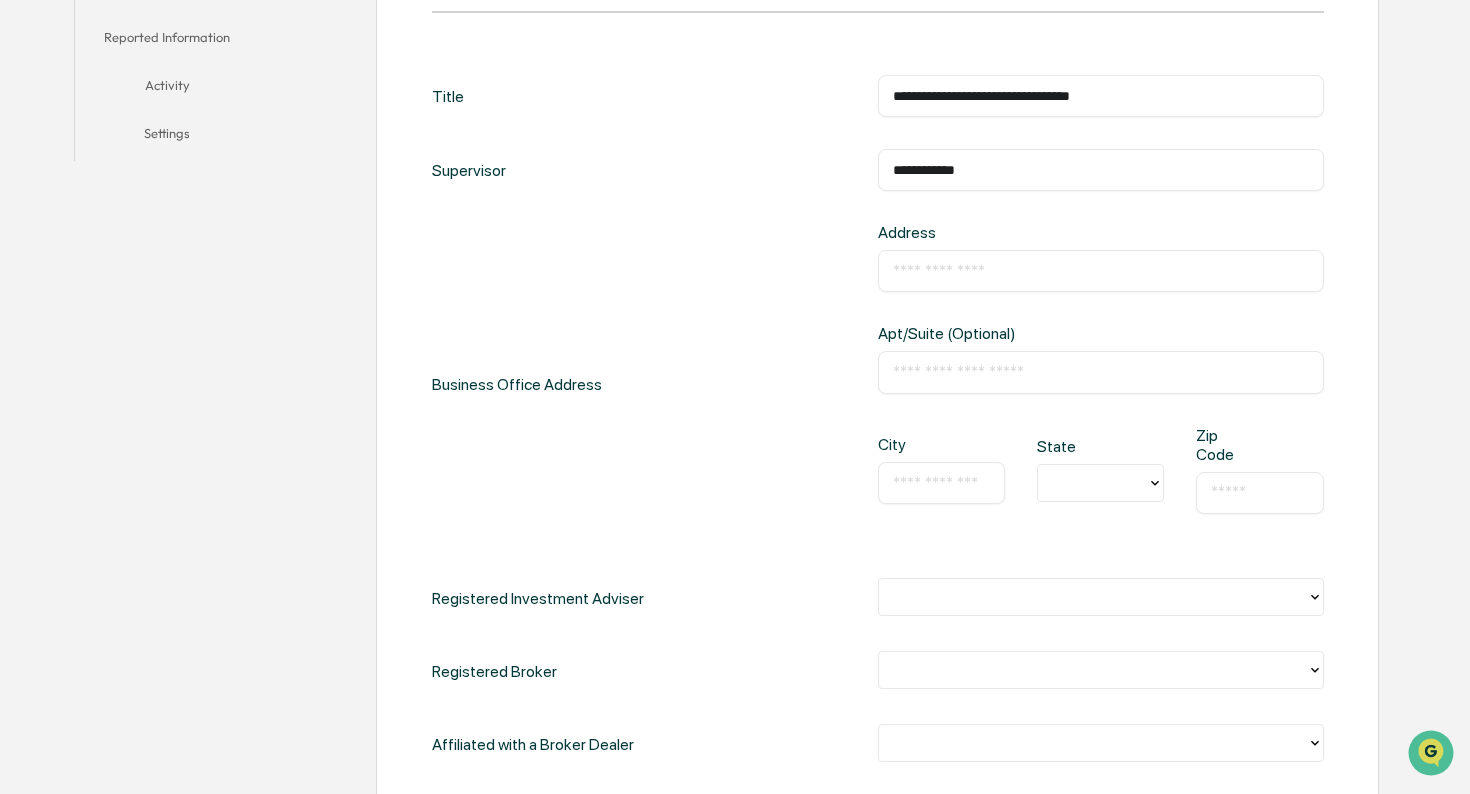 scroll, scrollTop: 586, scrollLeft: 0, axis: vertical 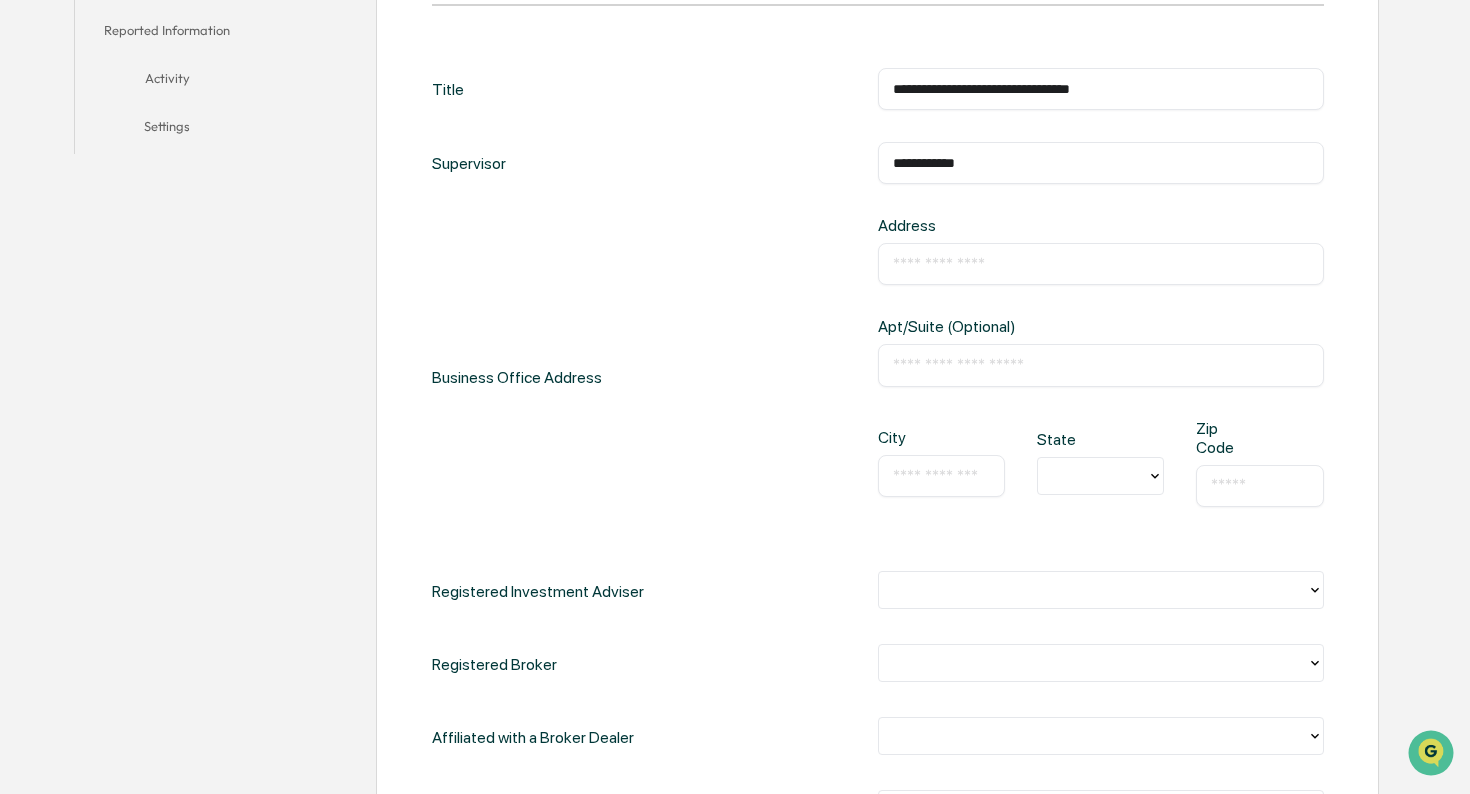 type on "**********" 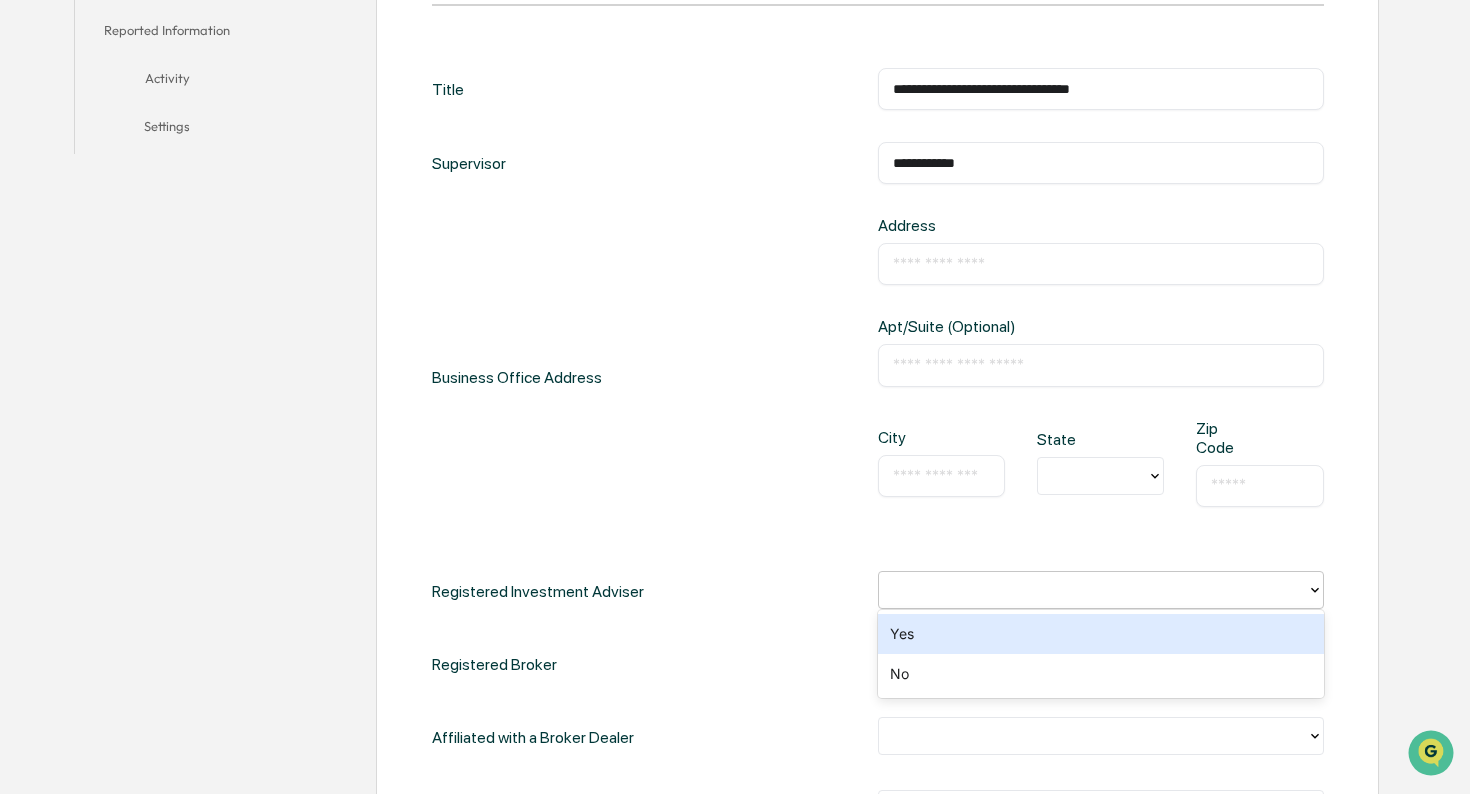 click at bounding box center [1093, 589] 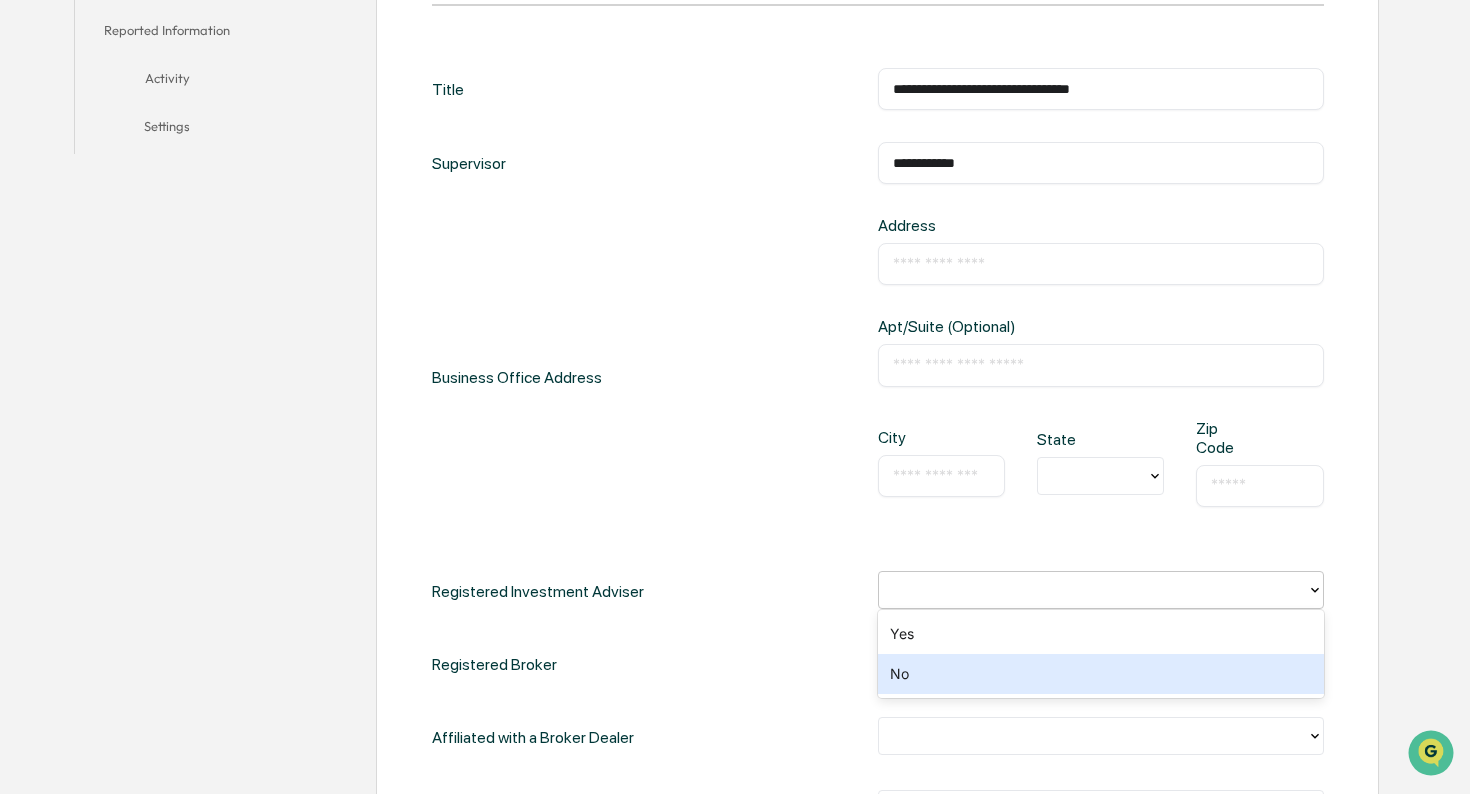 click on "No" at bounding box center [1101, 674] 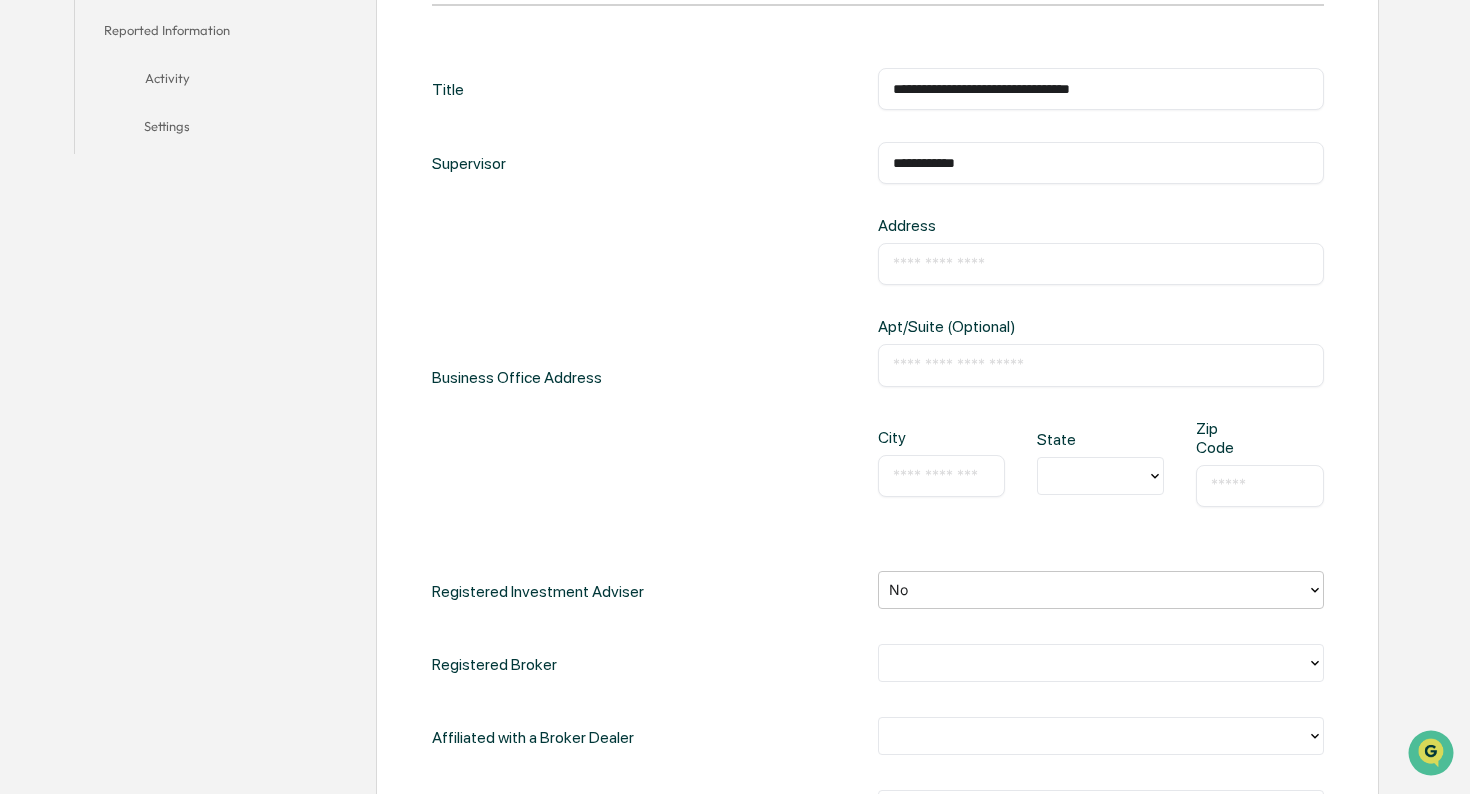 click at bounding box center (1093, 662) 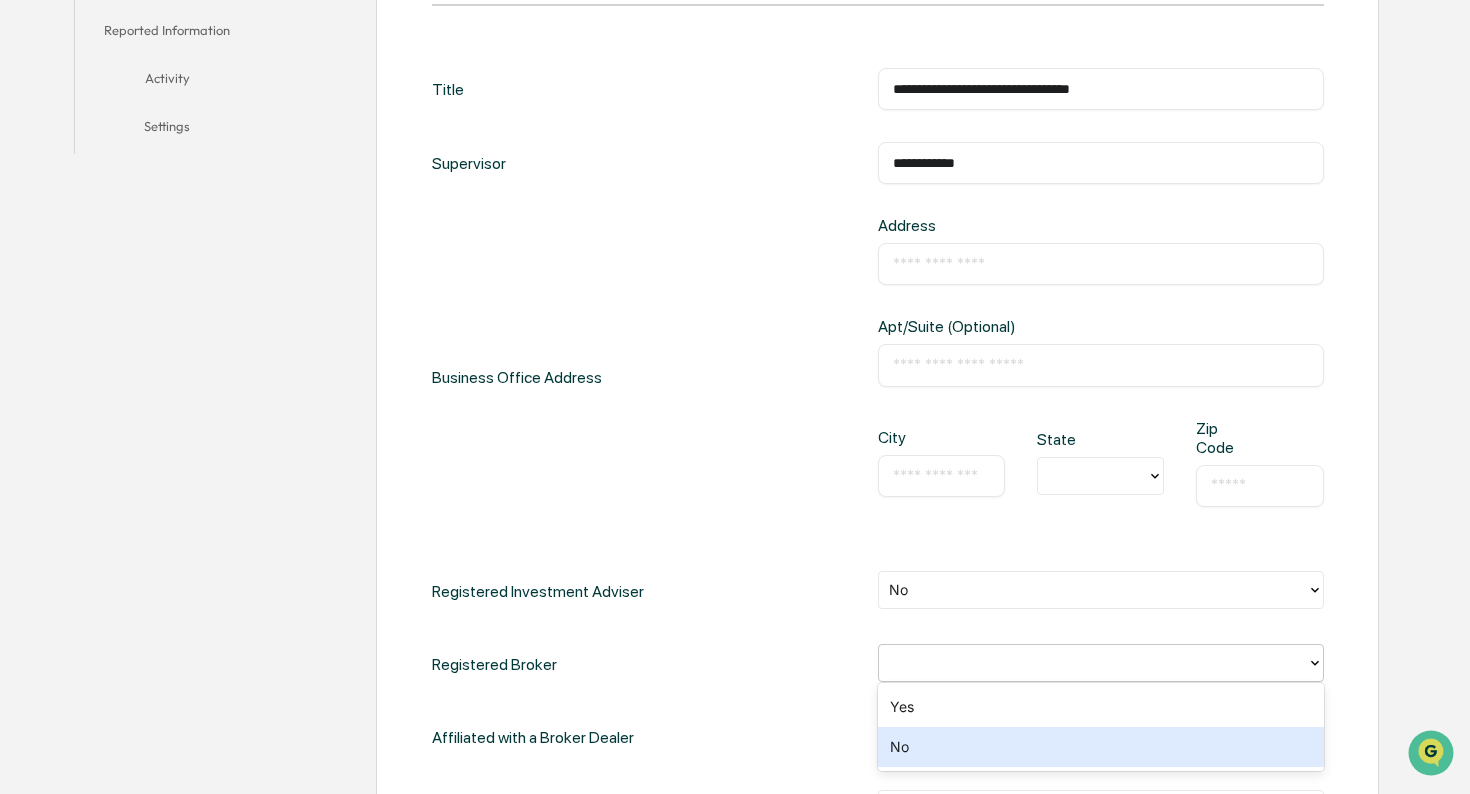click on "No" at bounding box center [1101, 747] 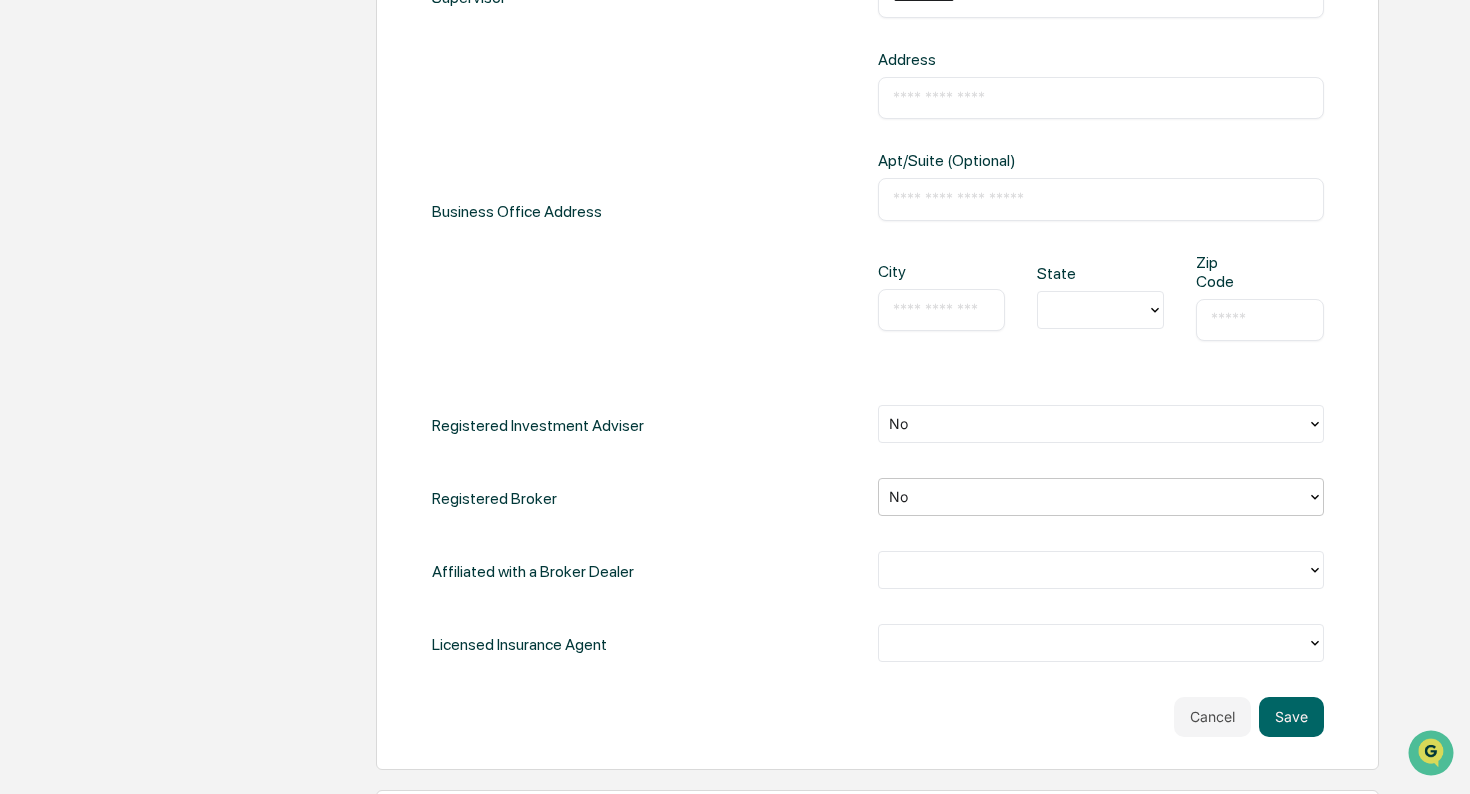 scroll, scrollTop: 756, scrollLeft: 0, axis: vertical 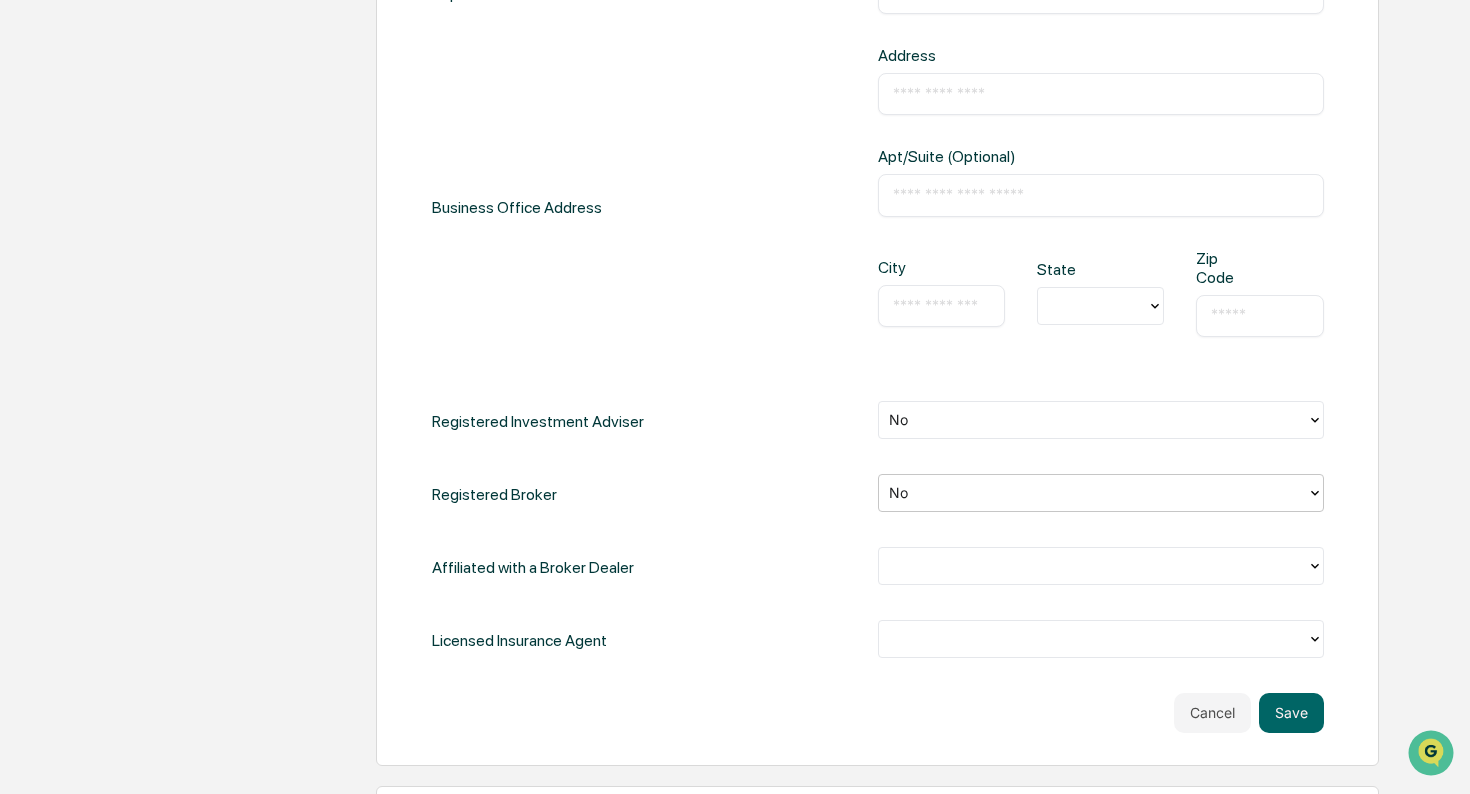 click at bounding box center (1093, 565) 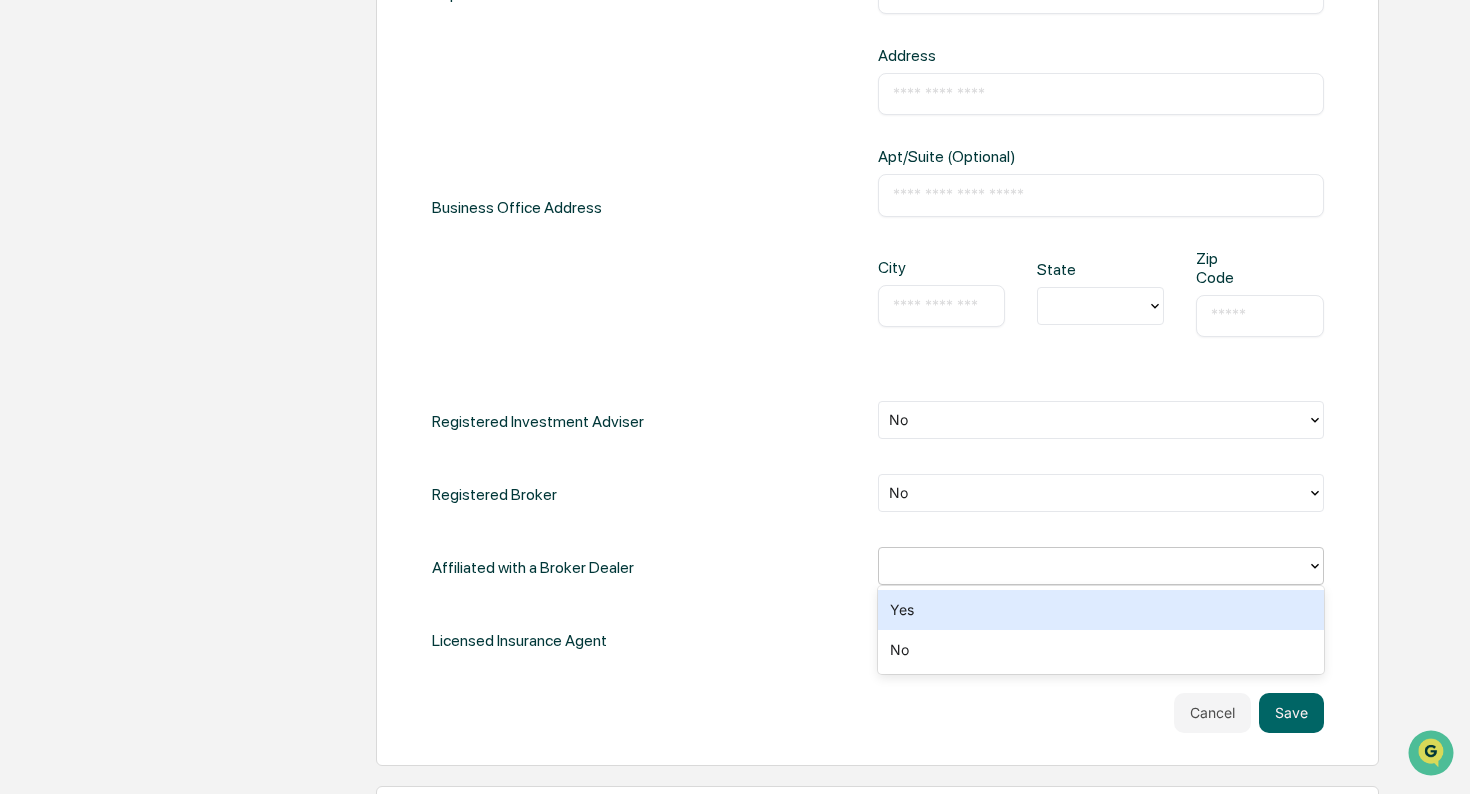 click on "Yes" at bounding box center [1101, 610] 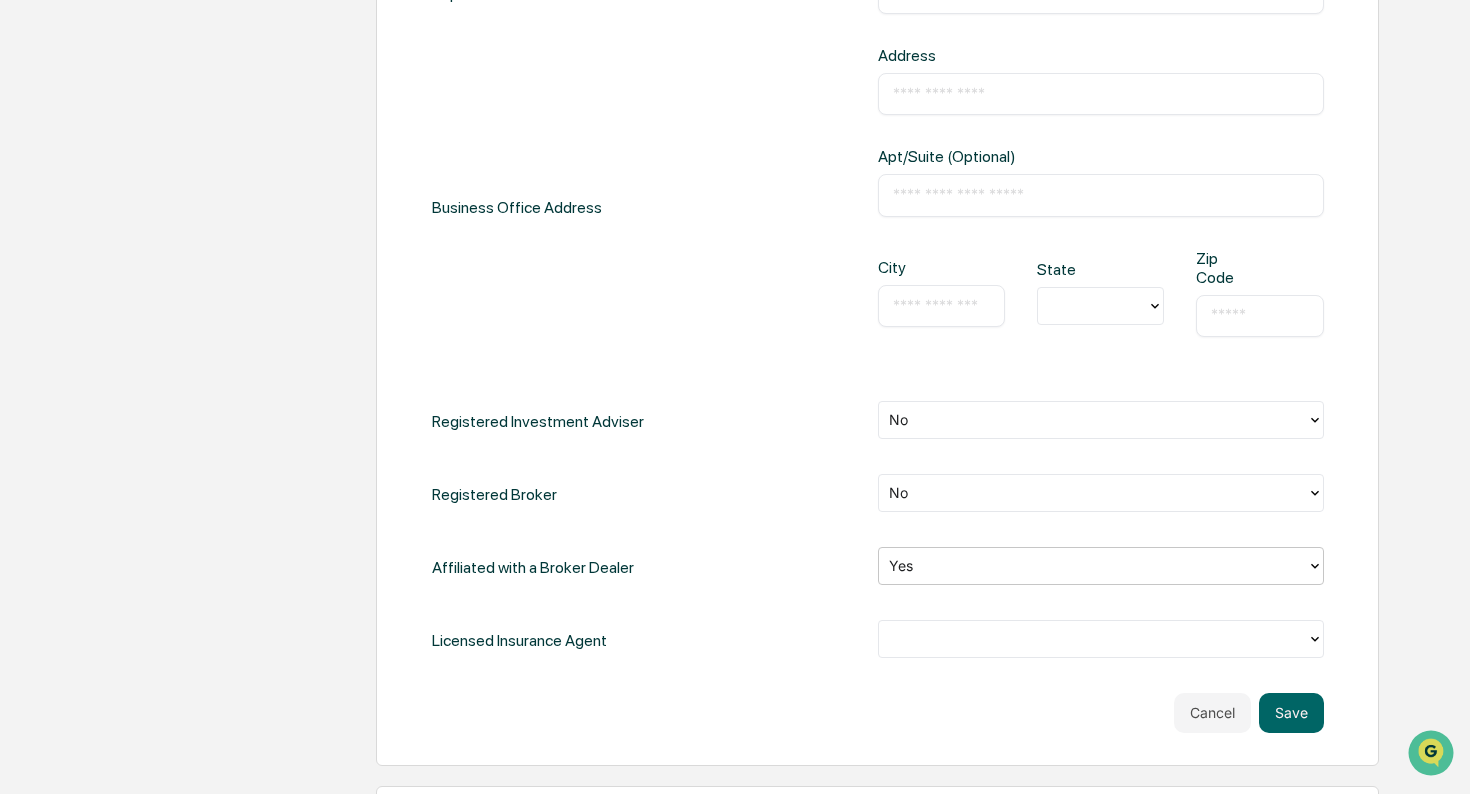 click at bounding box center (1093, 638) 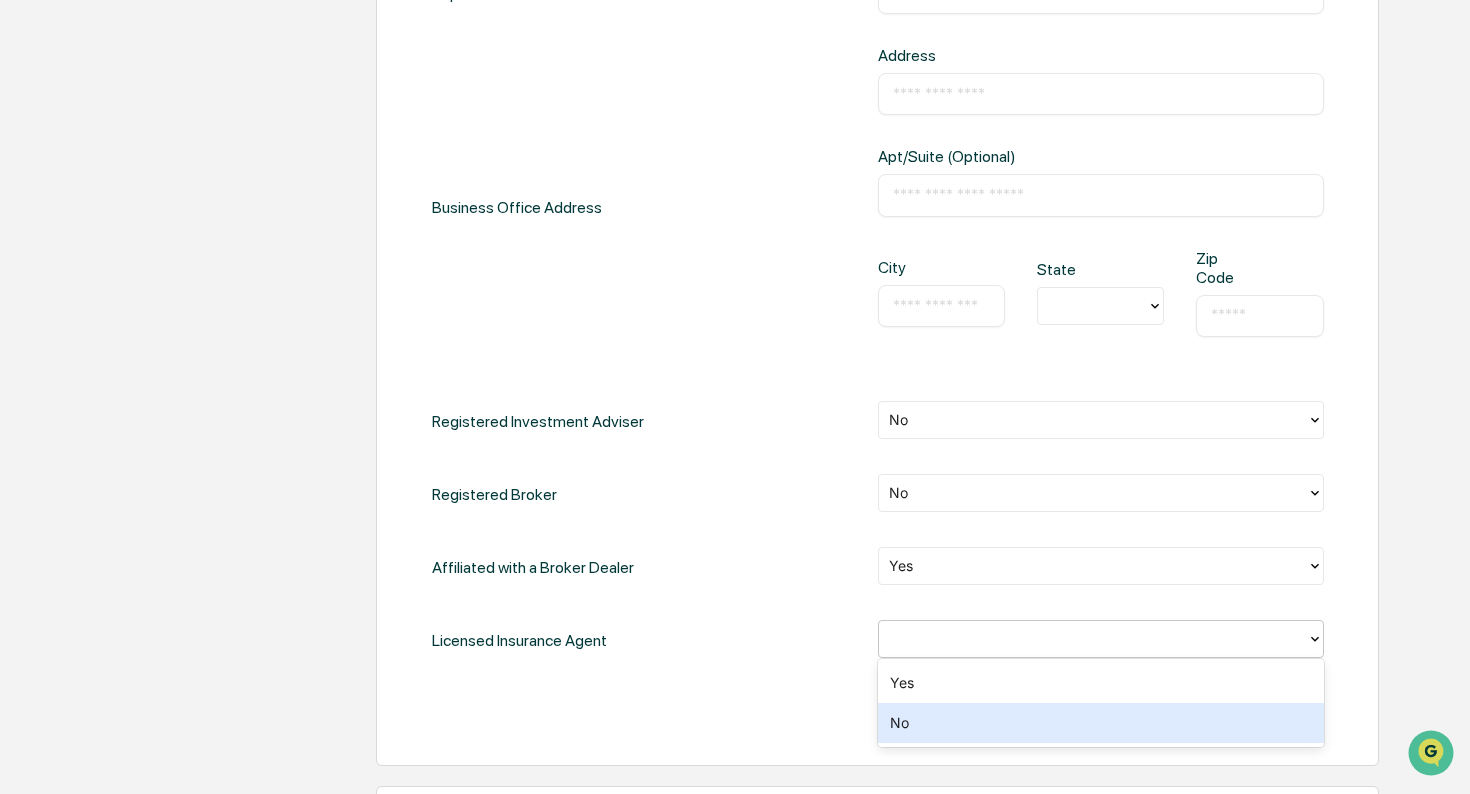 click on "No" at bounding box center [1101, 723] 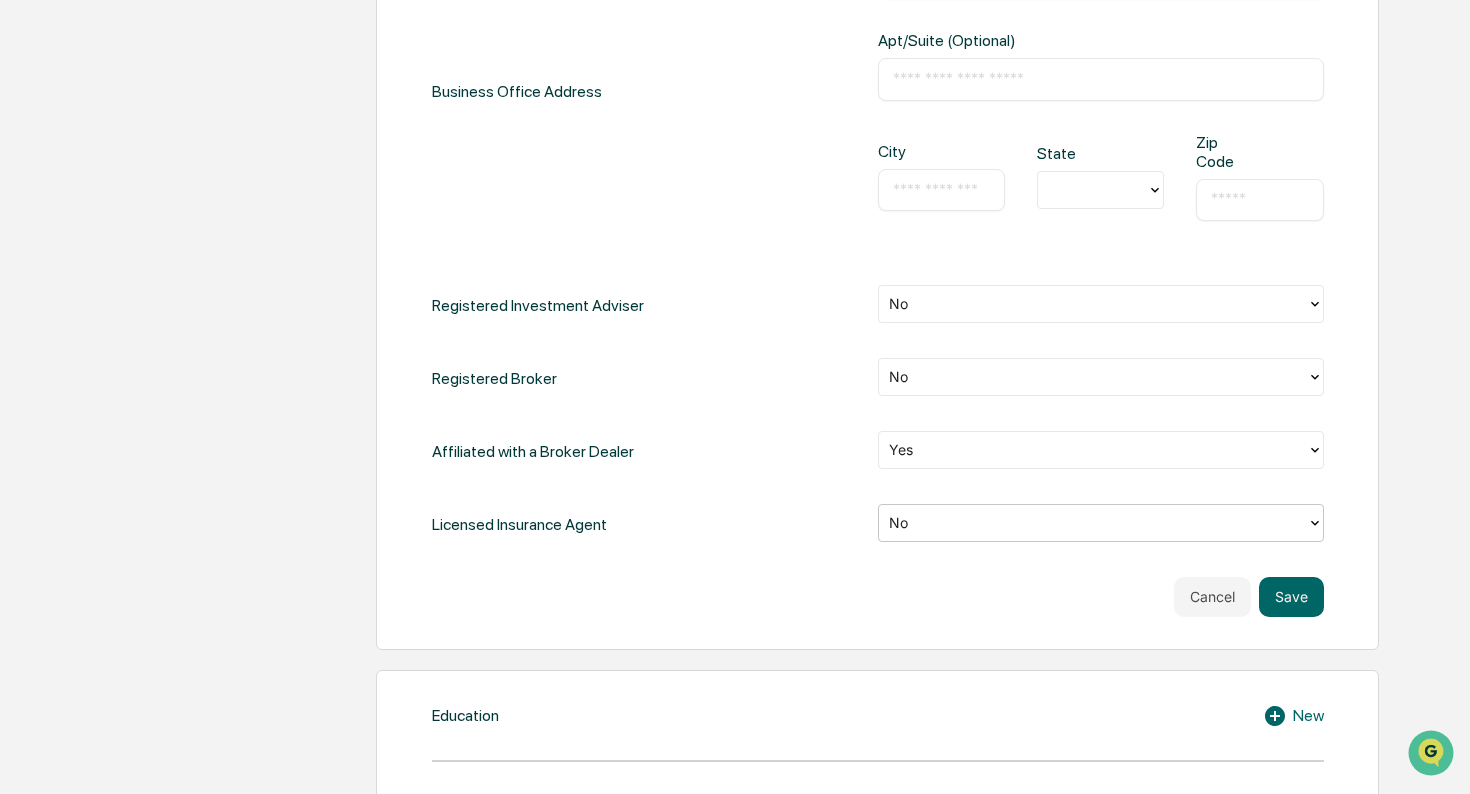 scroll, scrollTop: 917, scrollLeft: 0, axis: vertical 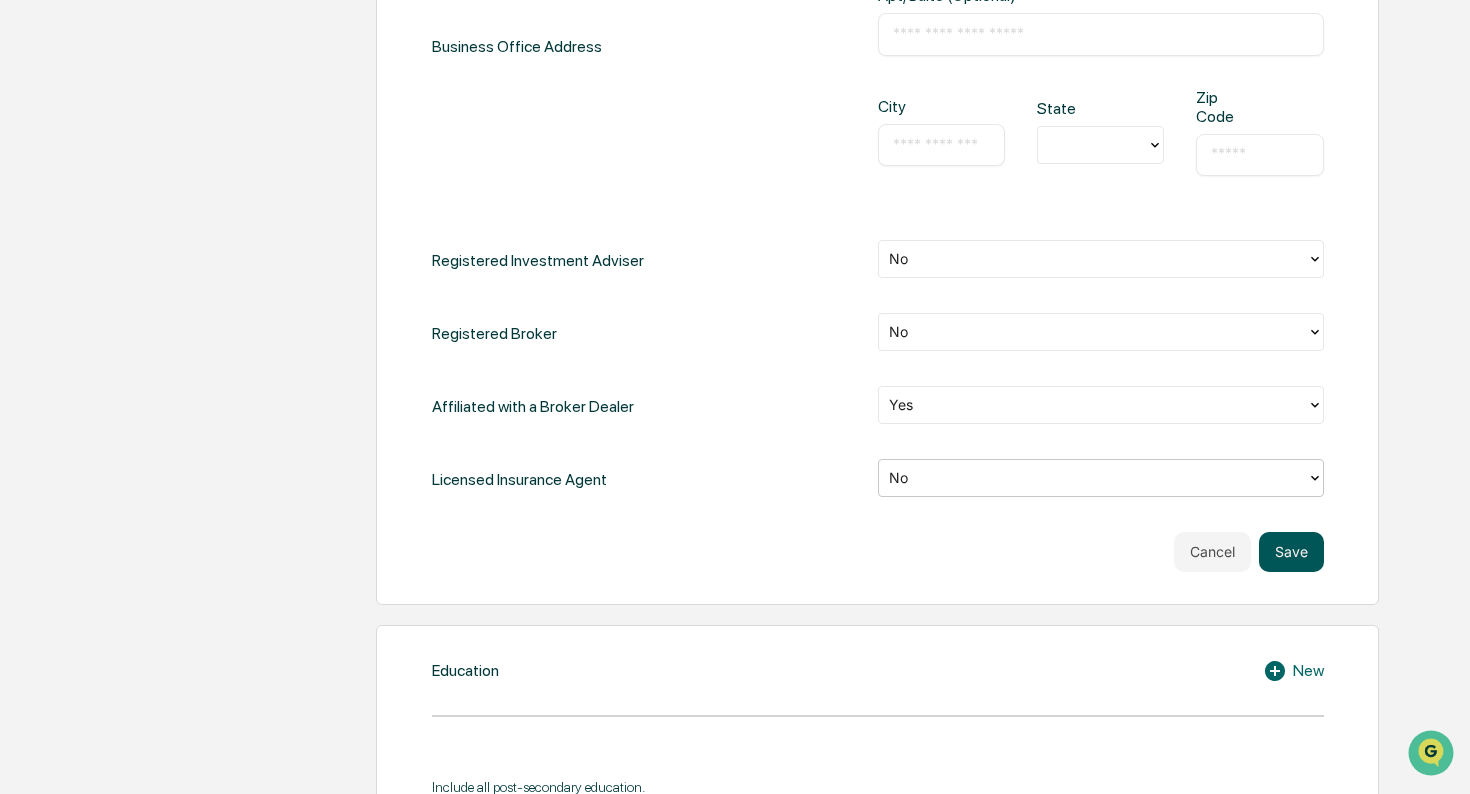 click on "Save" at bounding box center (1291, 552) 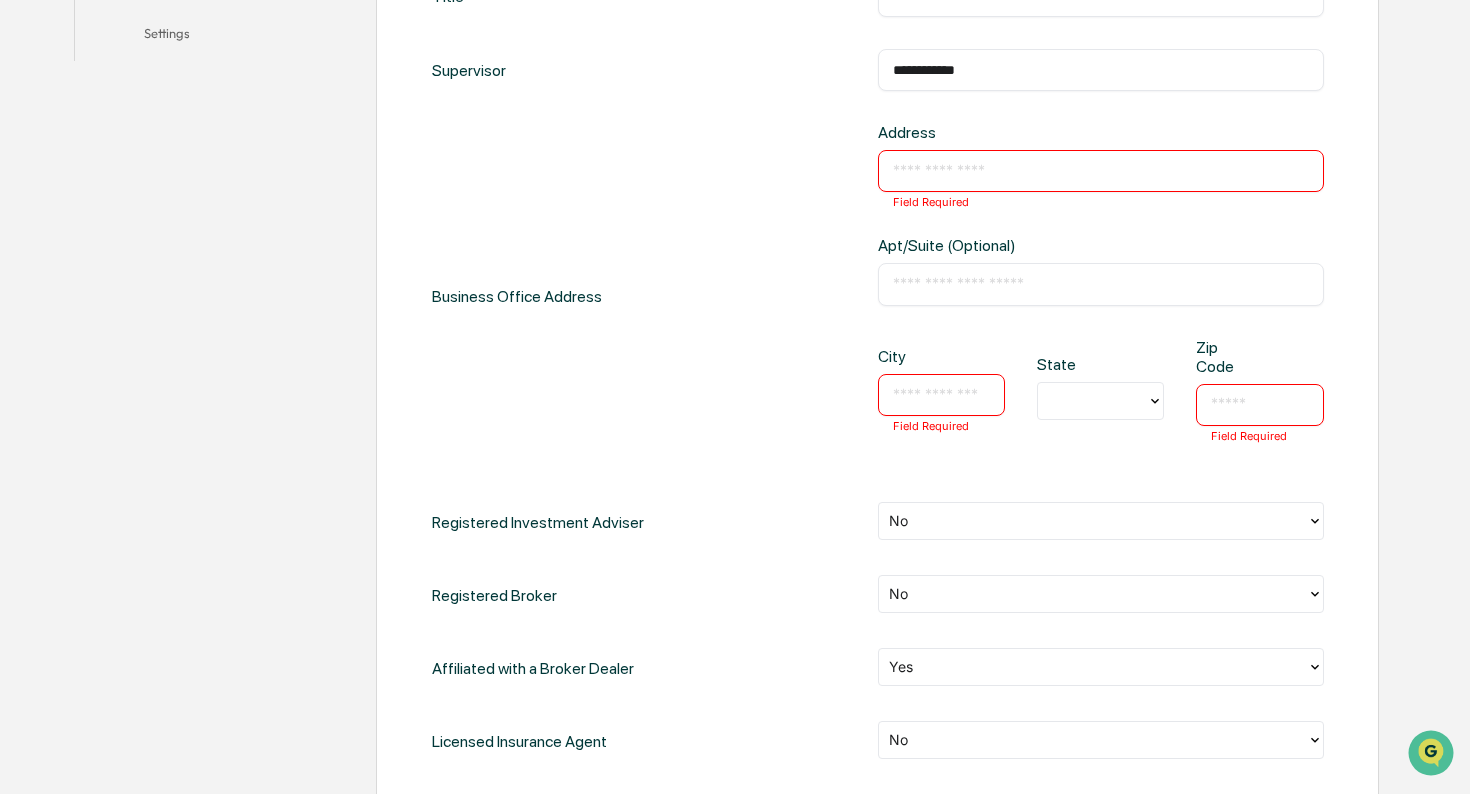 scroll, scrollTop: 677, scrollLeft: 0, axis: vertical 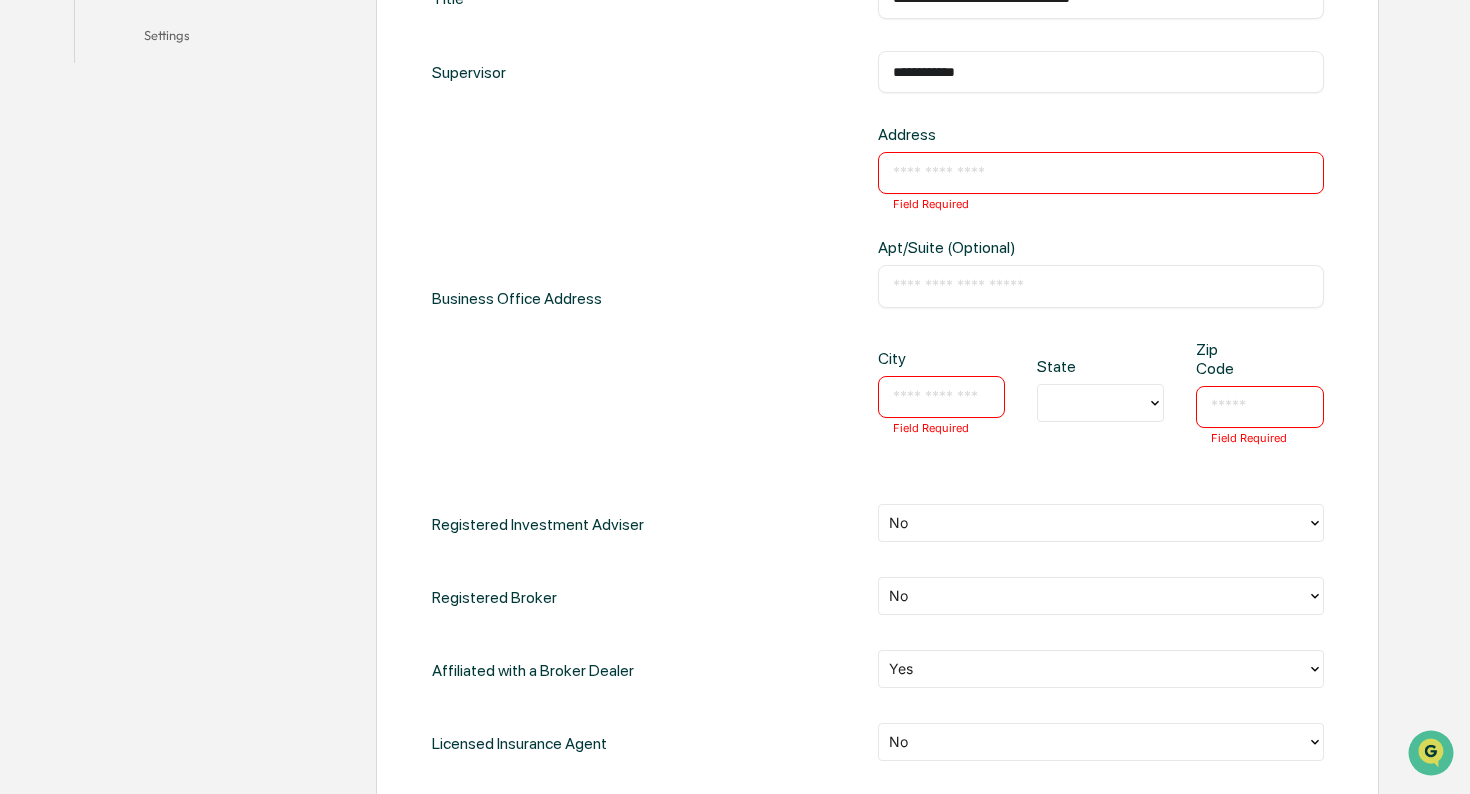 type 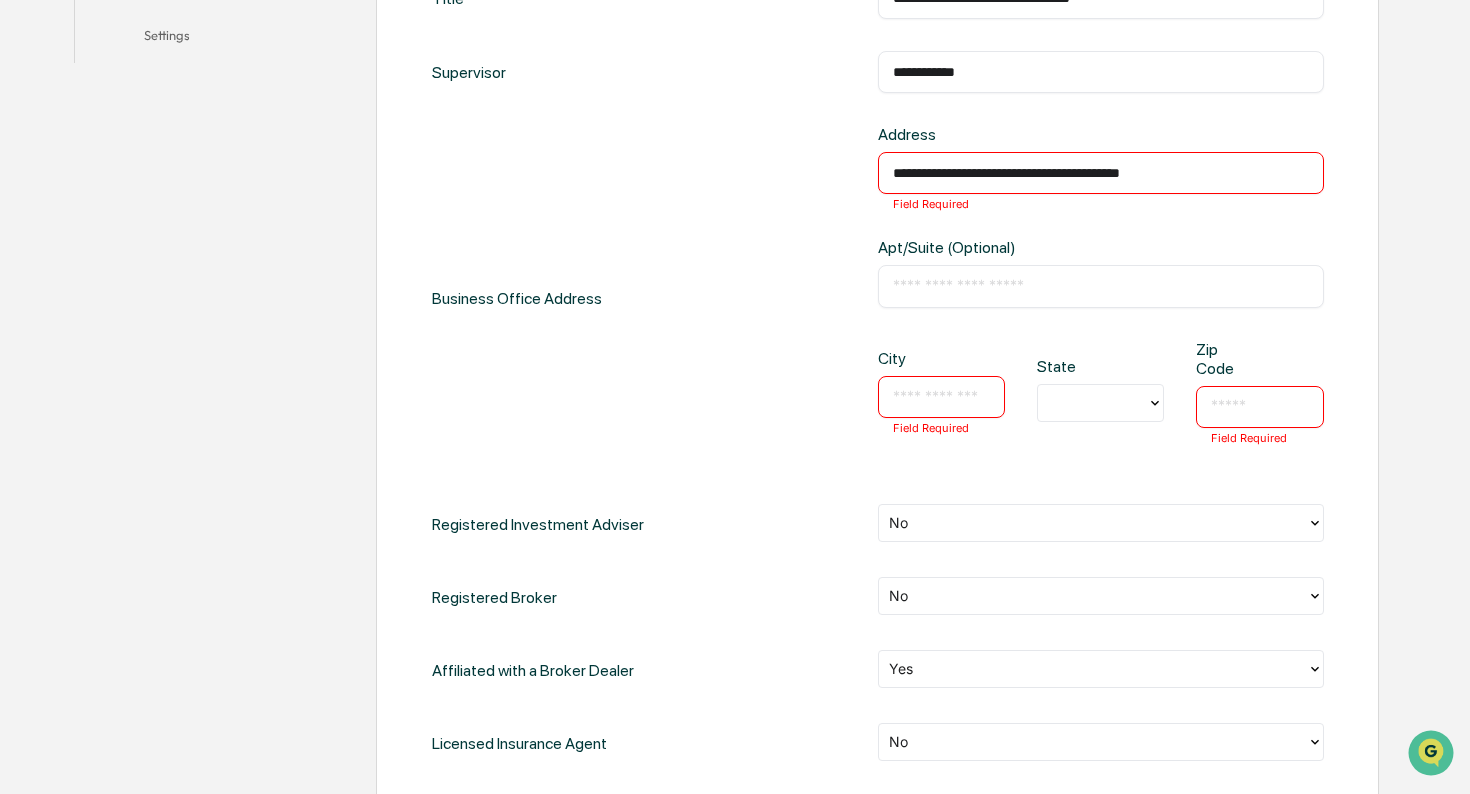 drag, startPoint x: 1108, startPoint y: 172, endPoint x: 1048, endPoint y: 172, distance: 60 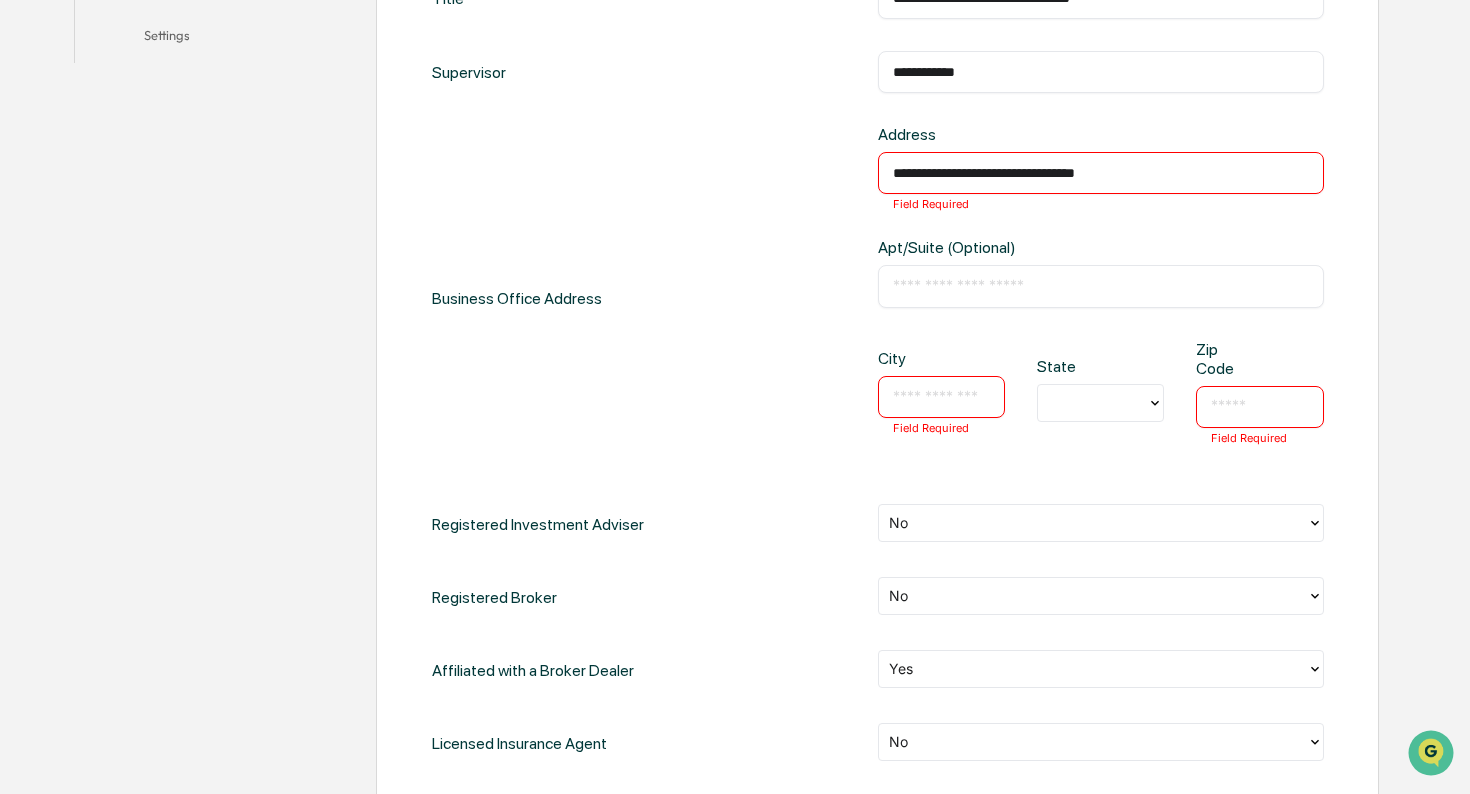 type on "**********" 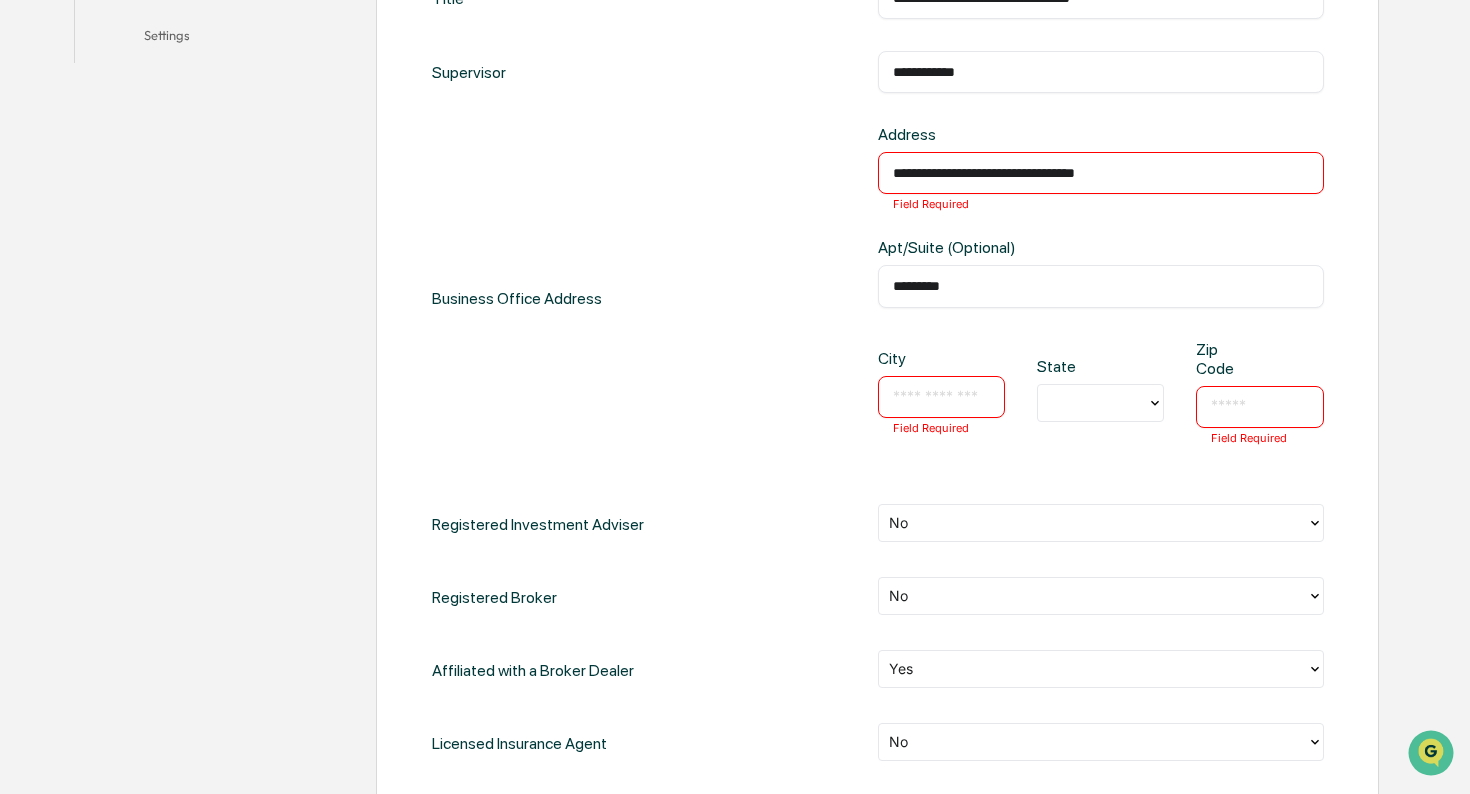 type on "*********" 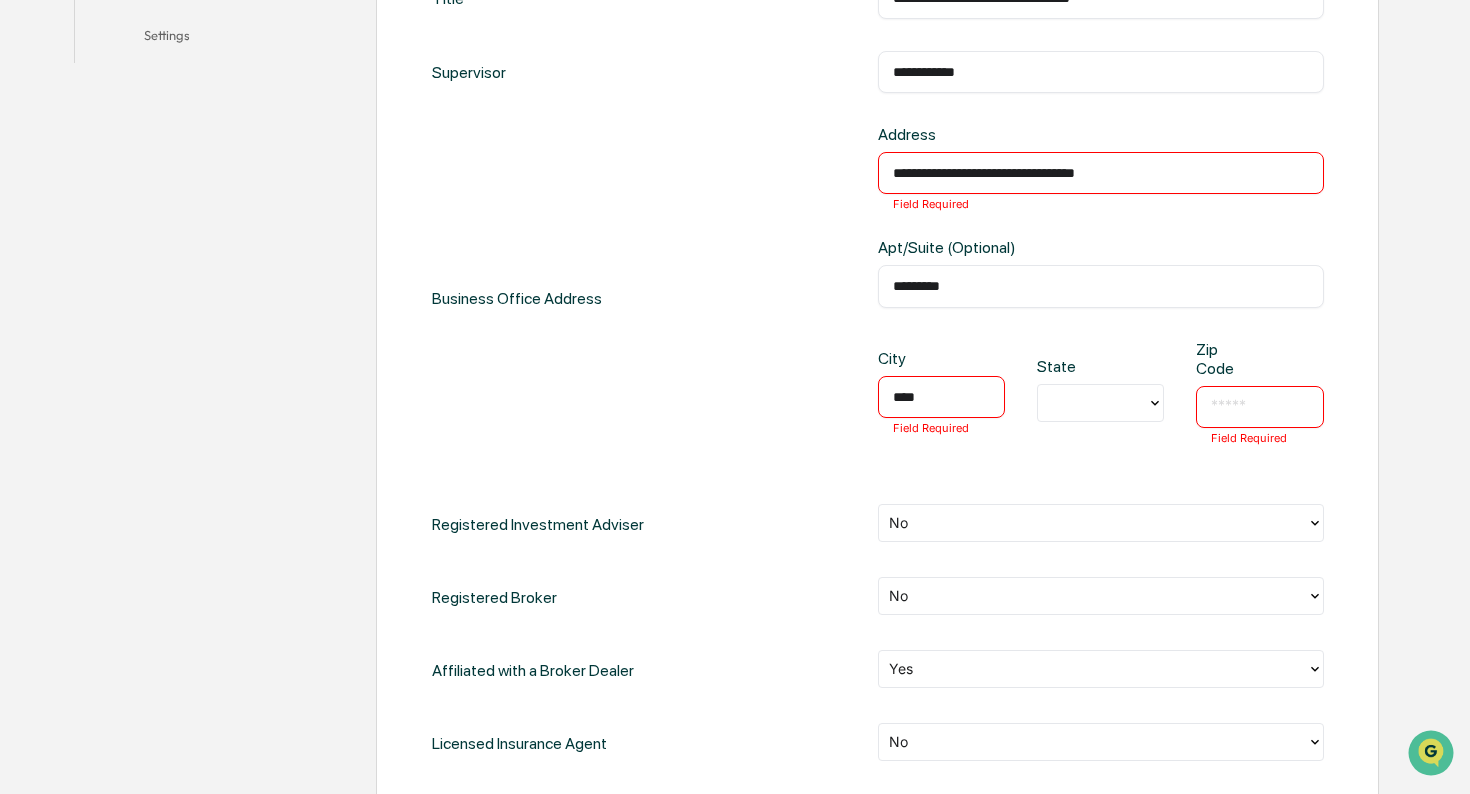 type on "****" 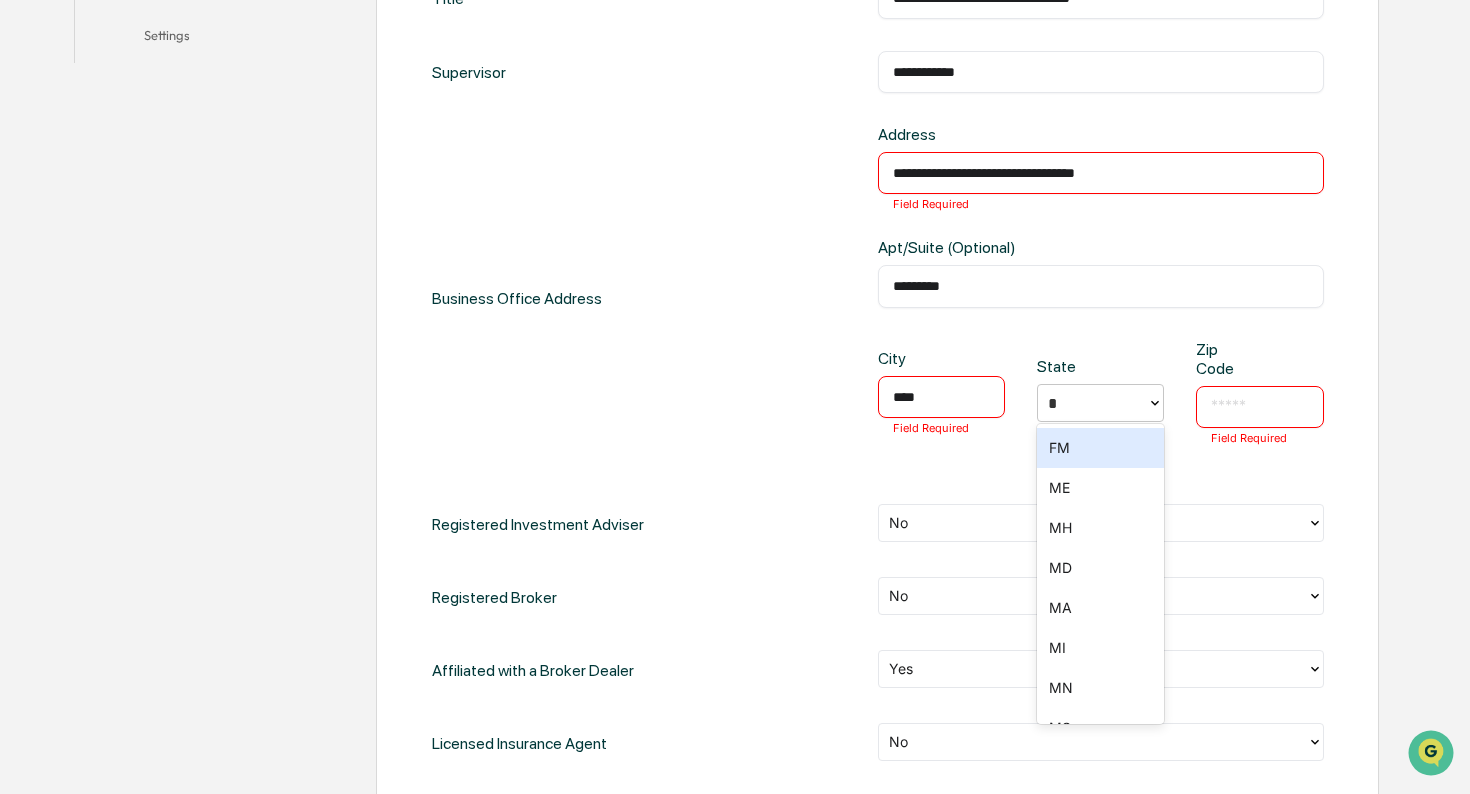 type on "**" 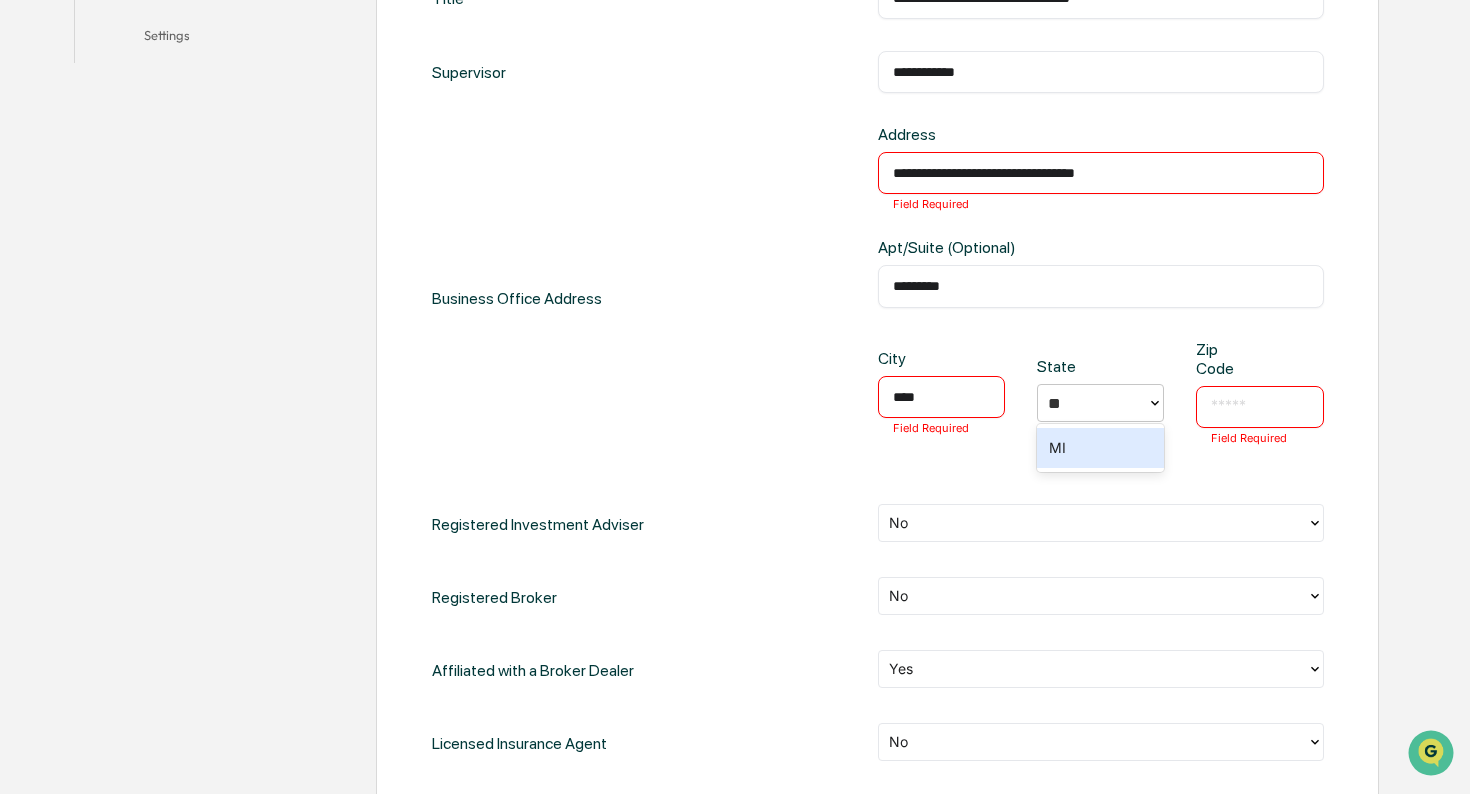 type 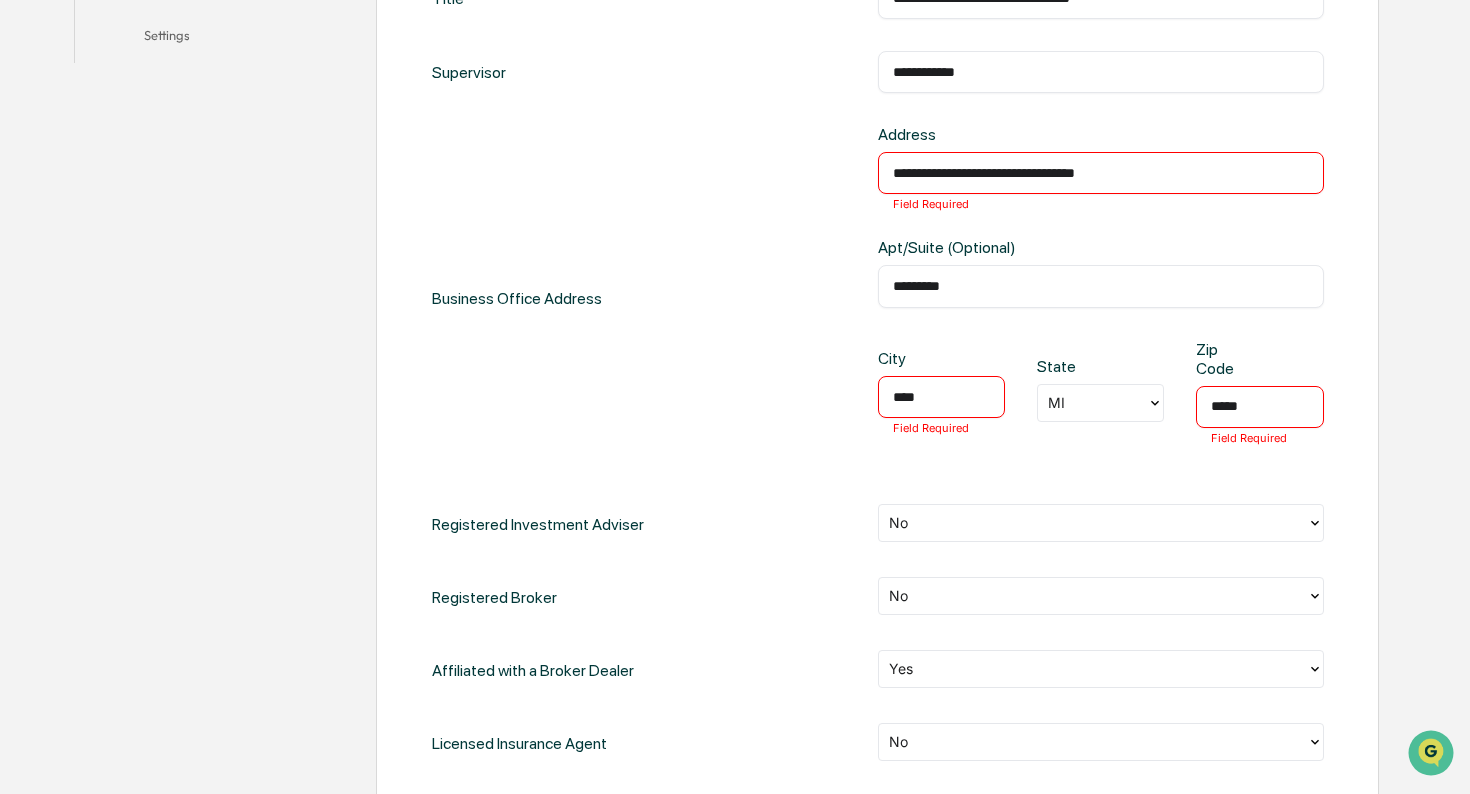 type on "*****" 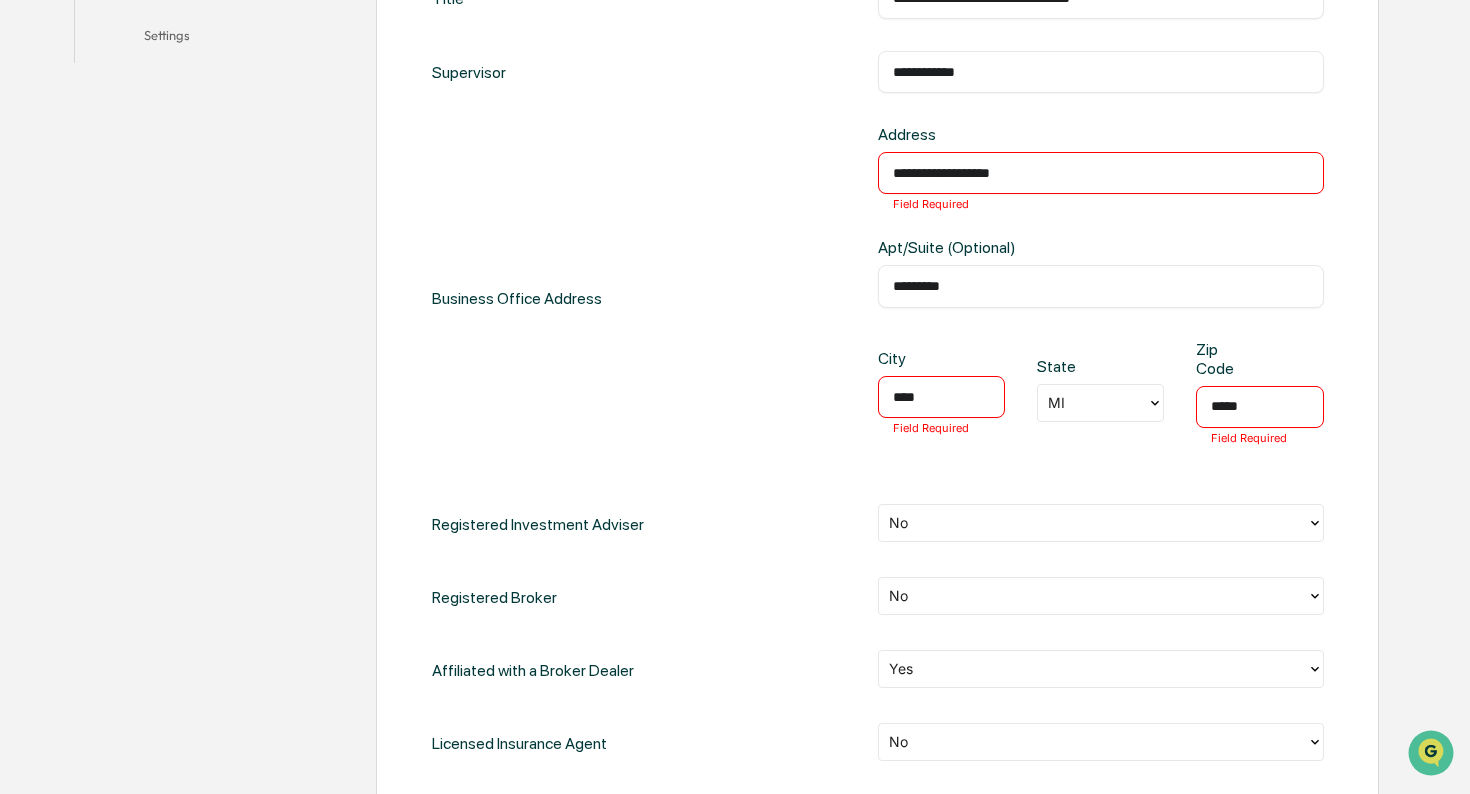 type on "**********" 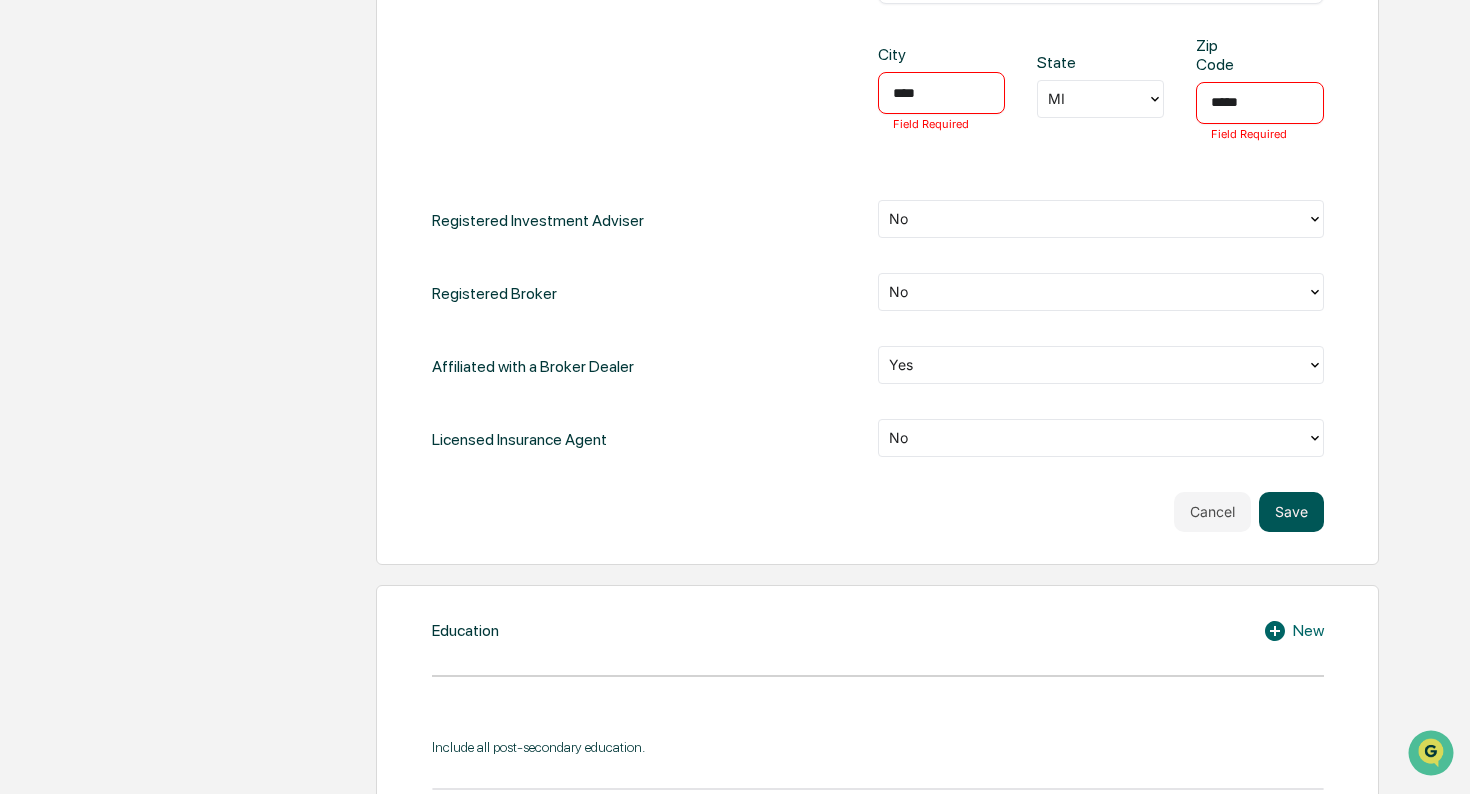 click on "Save" at bounding box center [1291, 512] 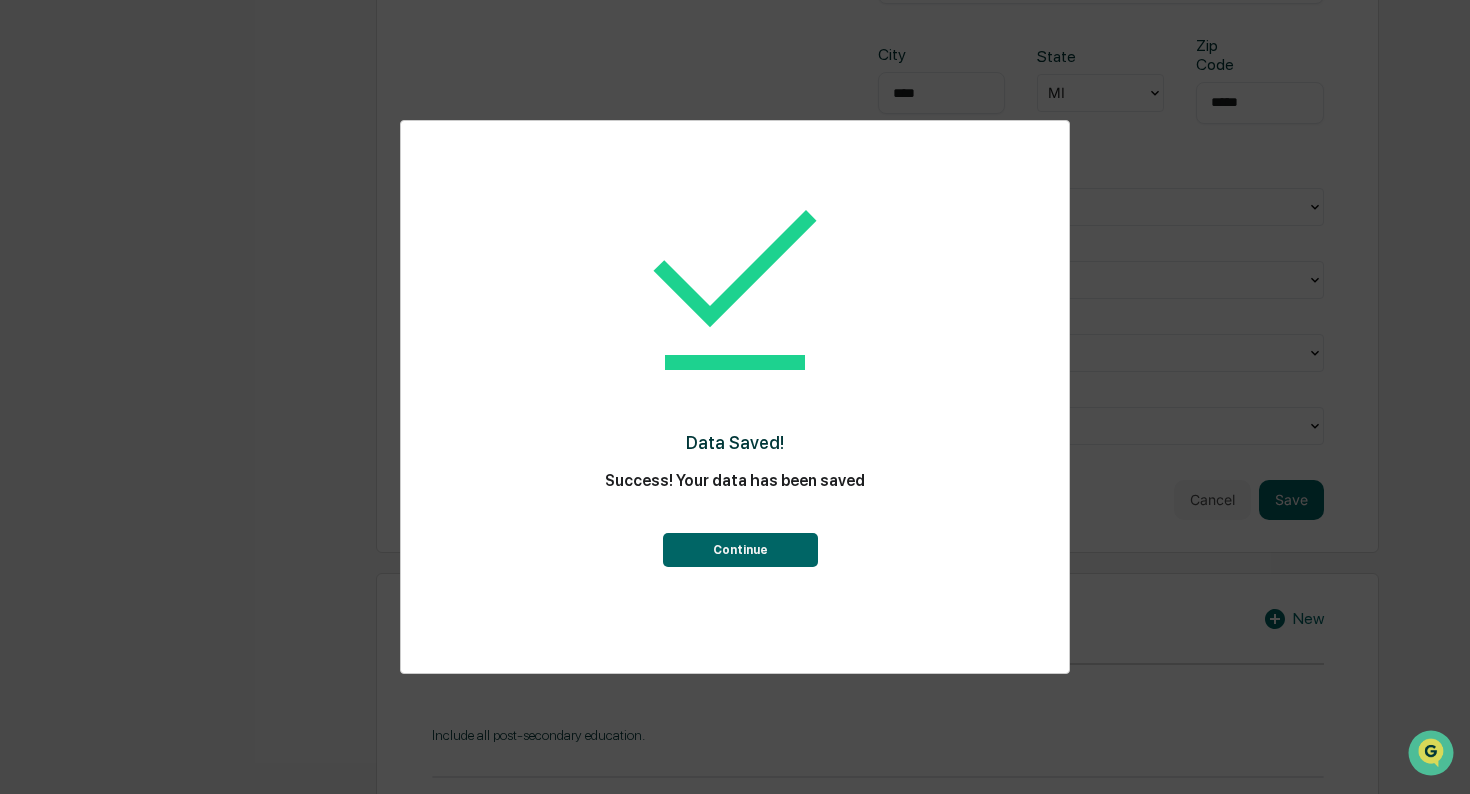 click on "Continue" at bounding box center [740, 550] 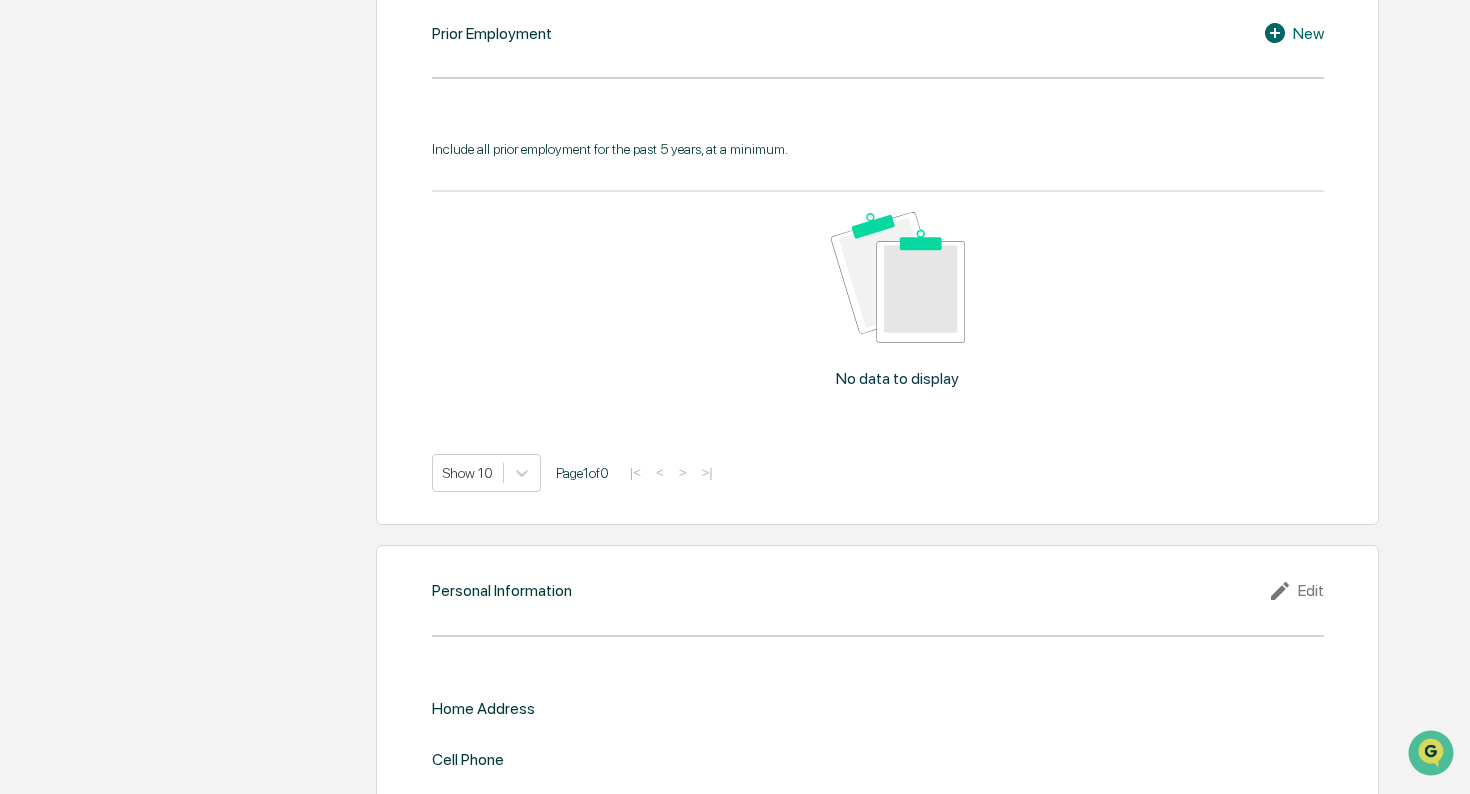 scroll, scrollTop: 1738, scrollLeft: 0, axis: vertical 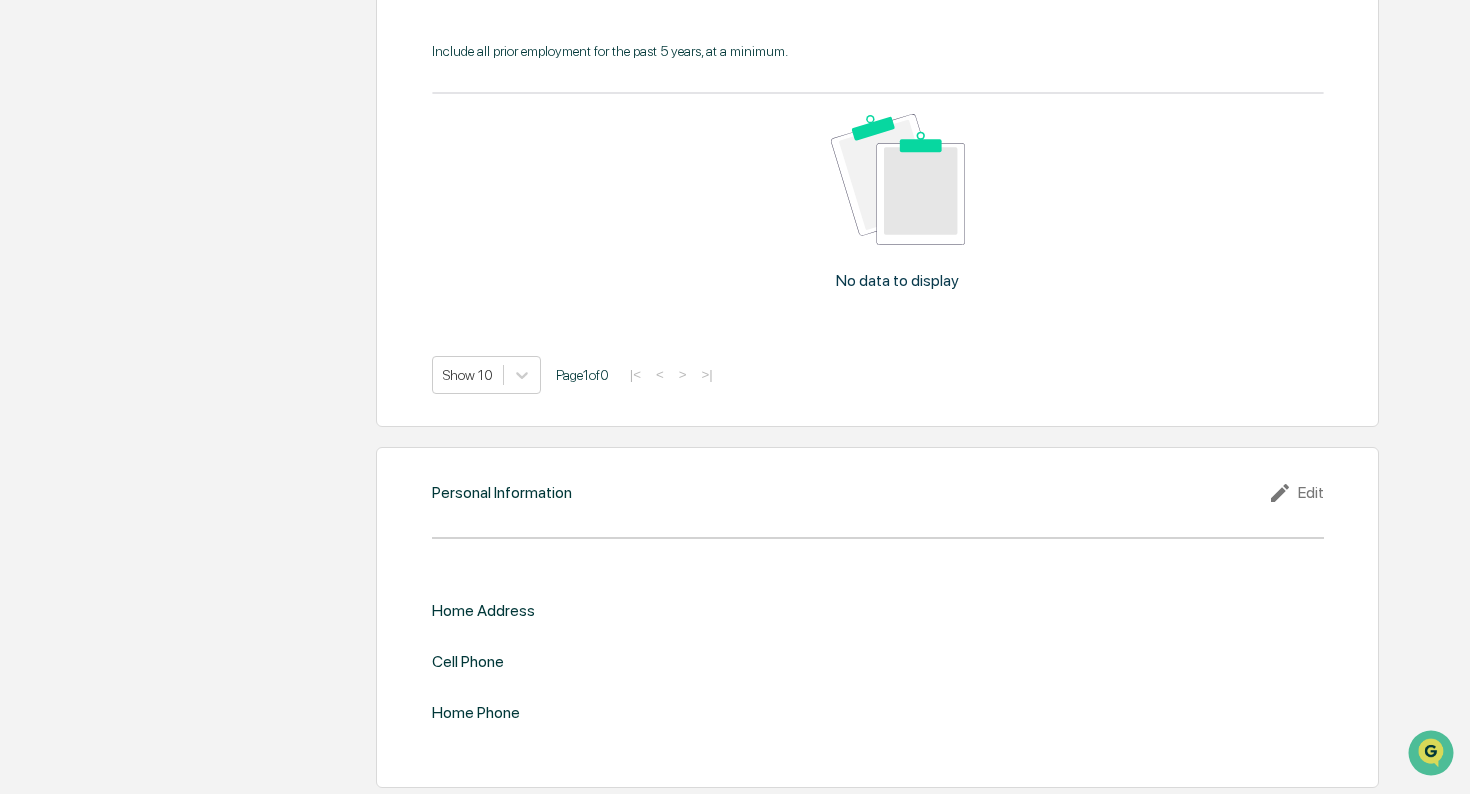 click 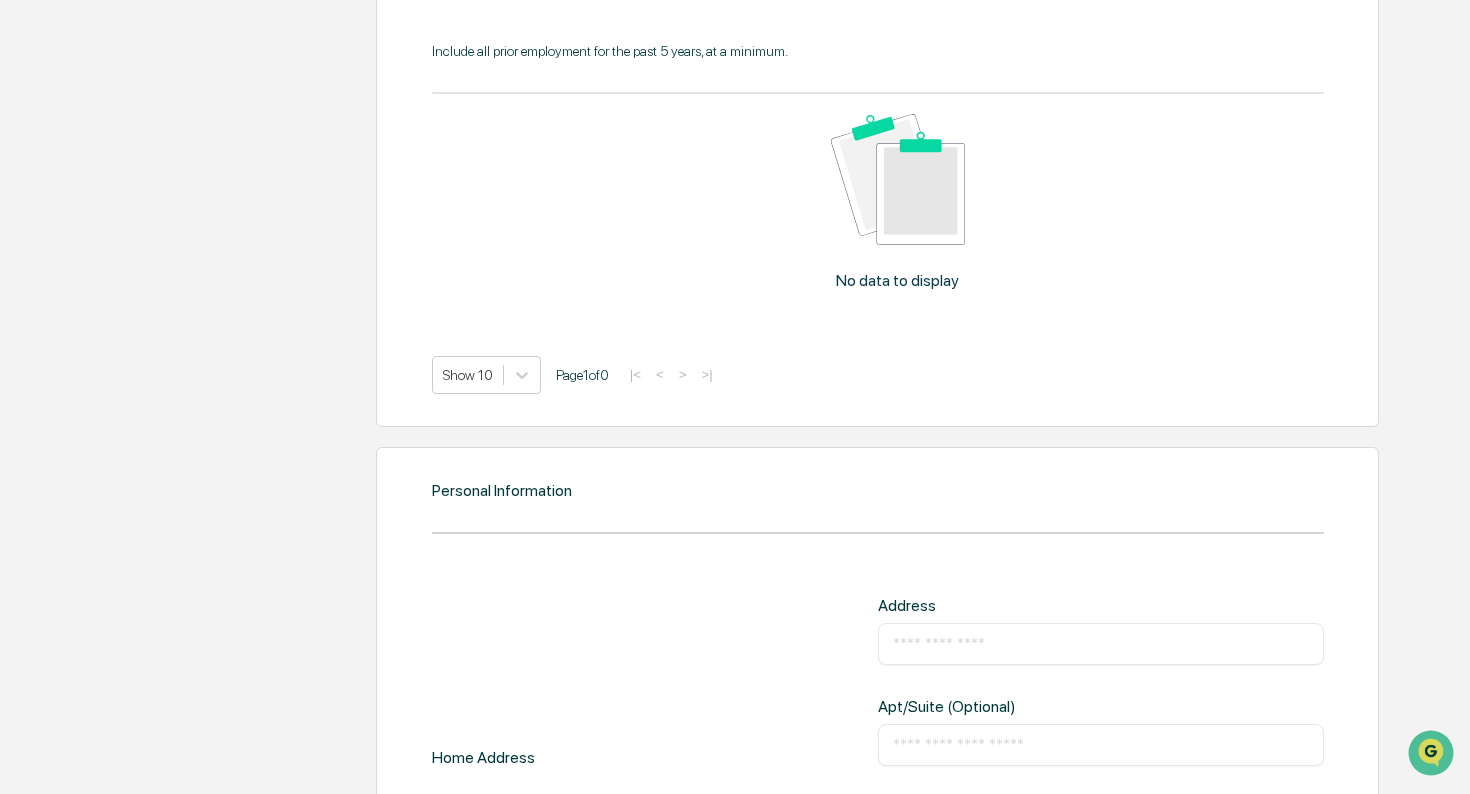 click at bounding box center (1101, 644) 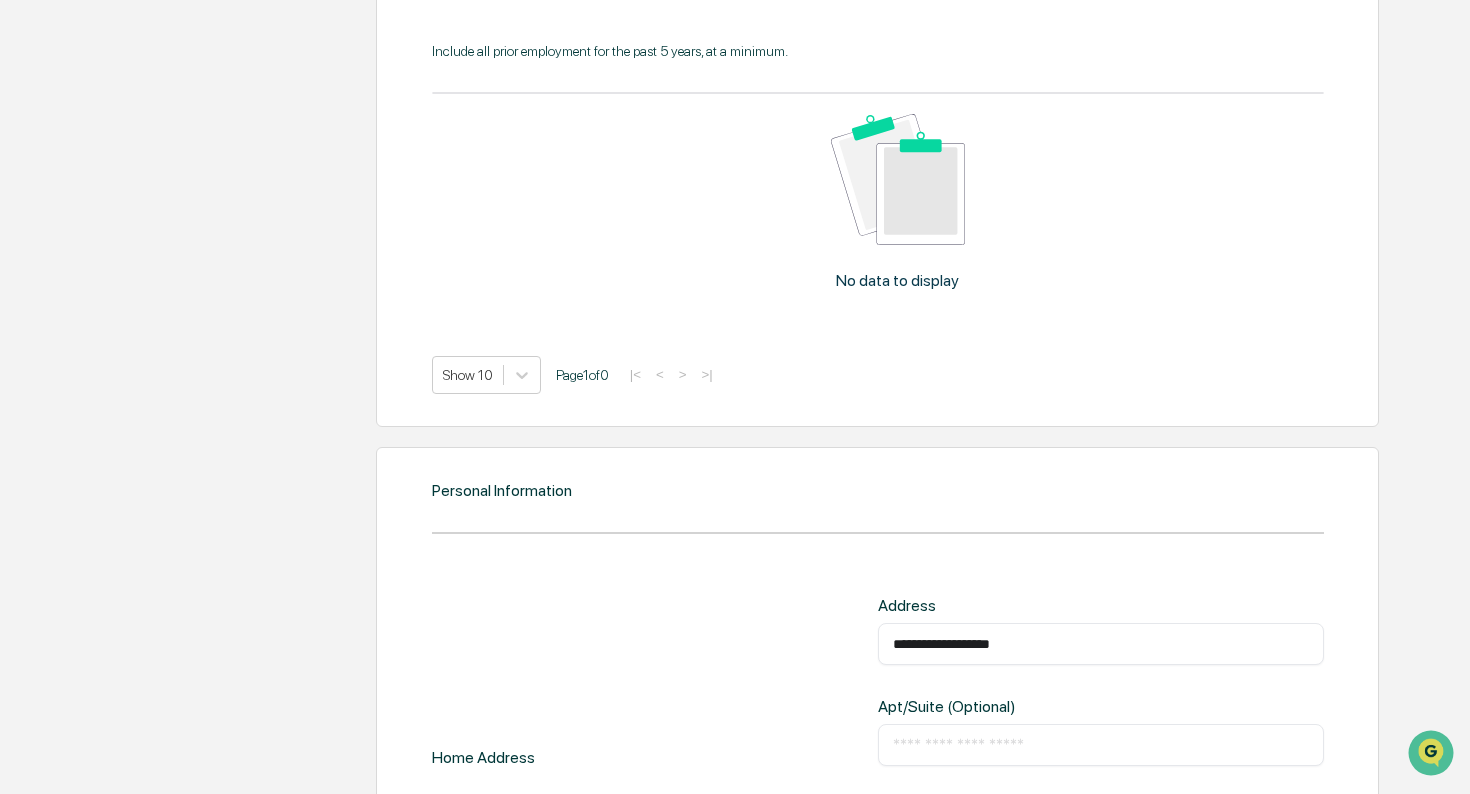 type on "**********" 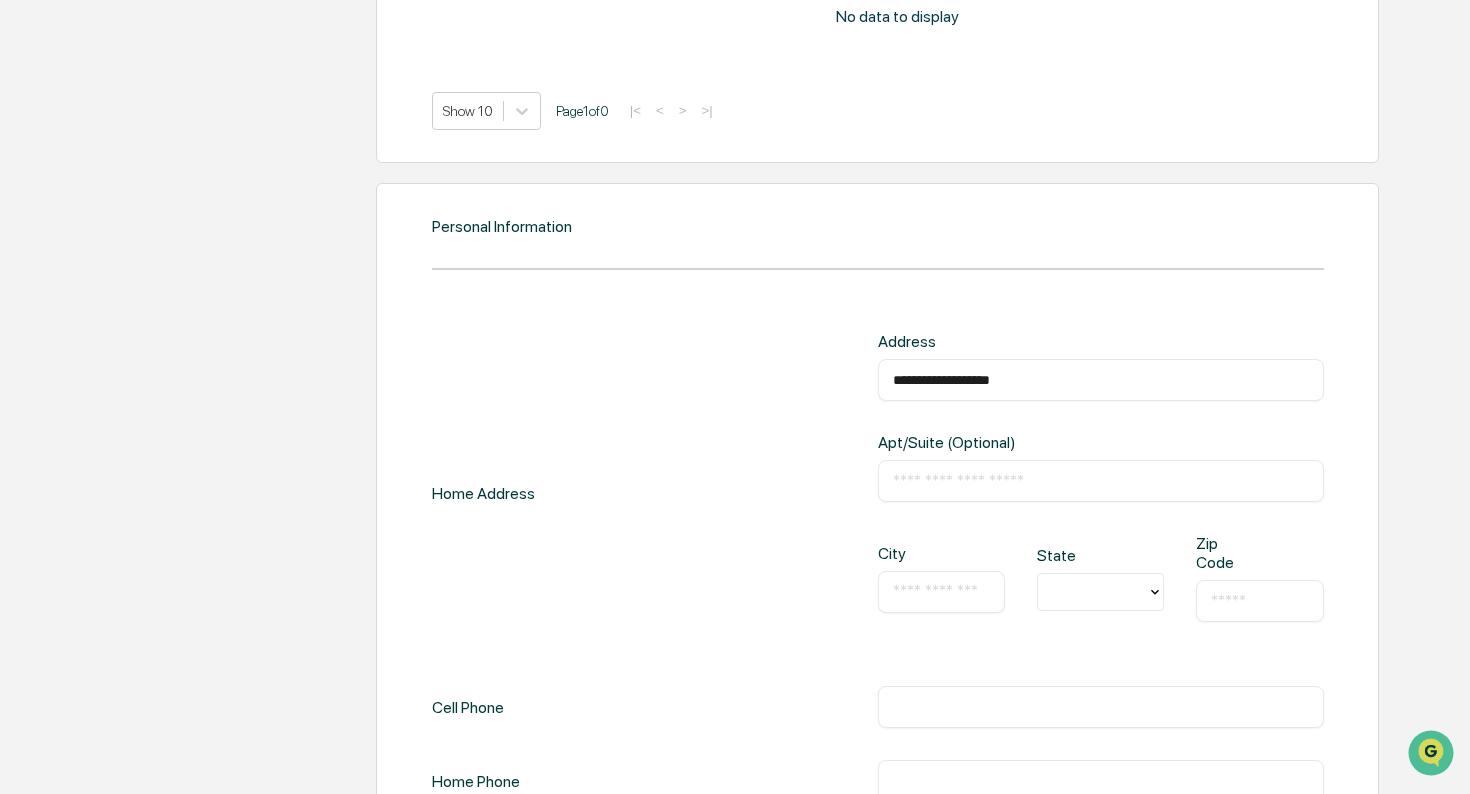 scroll, scrollTop: 2028, scrollLeft: 0, axis: vertical 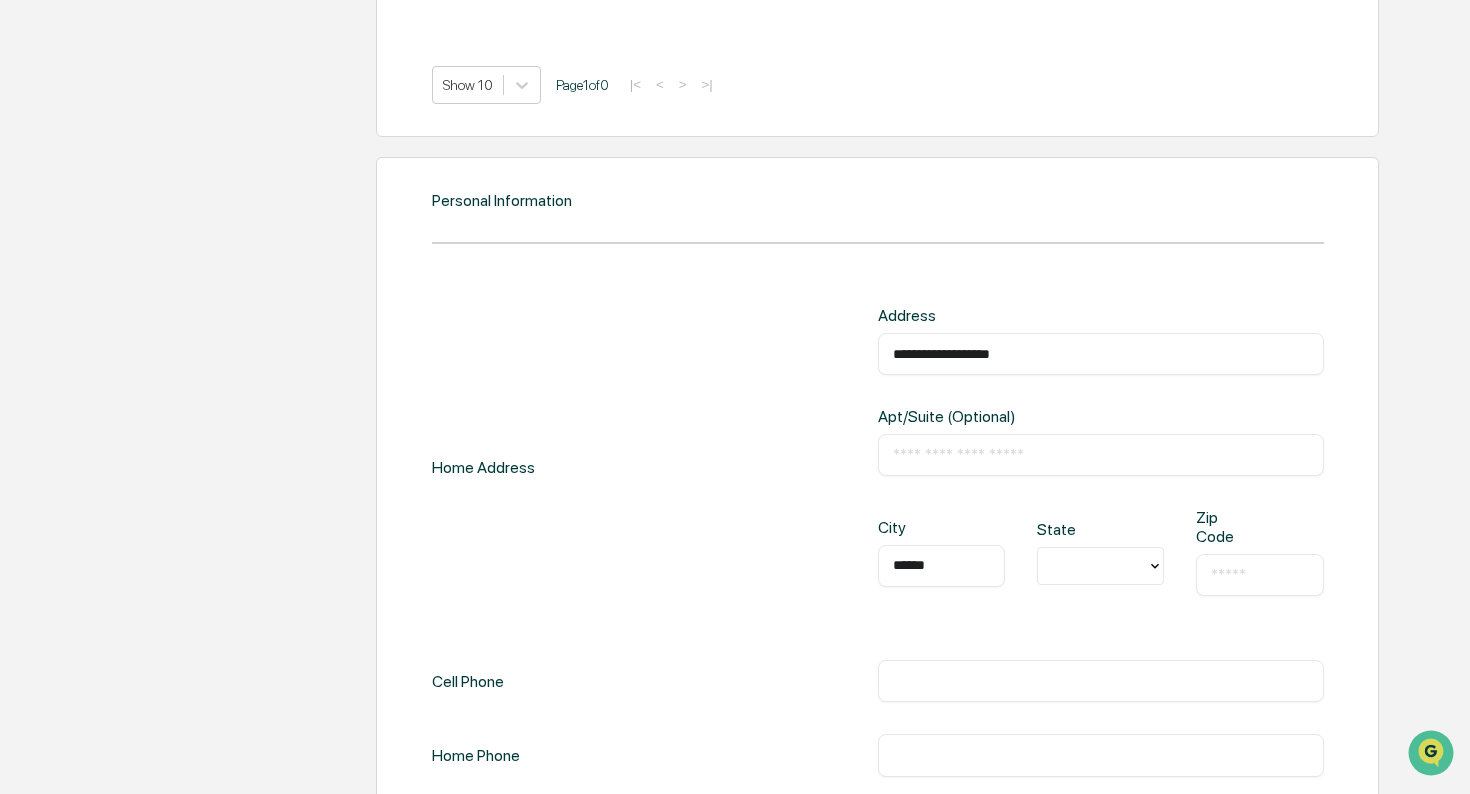 type on "******" 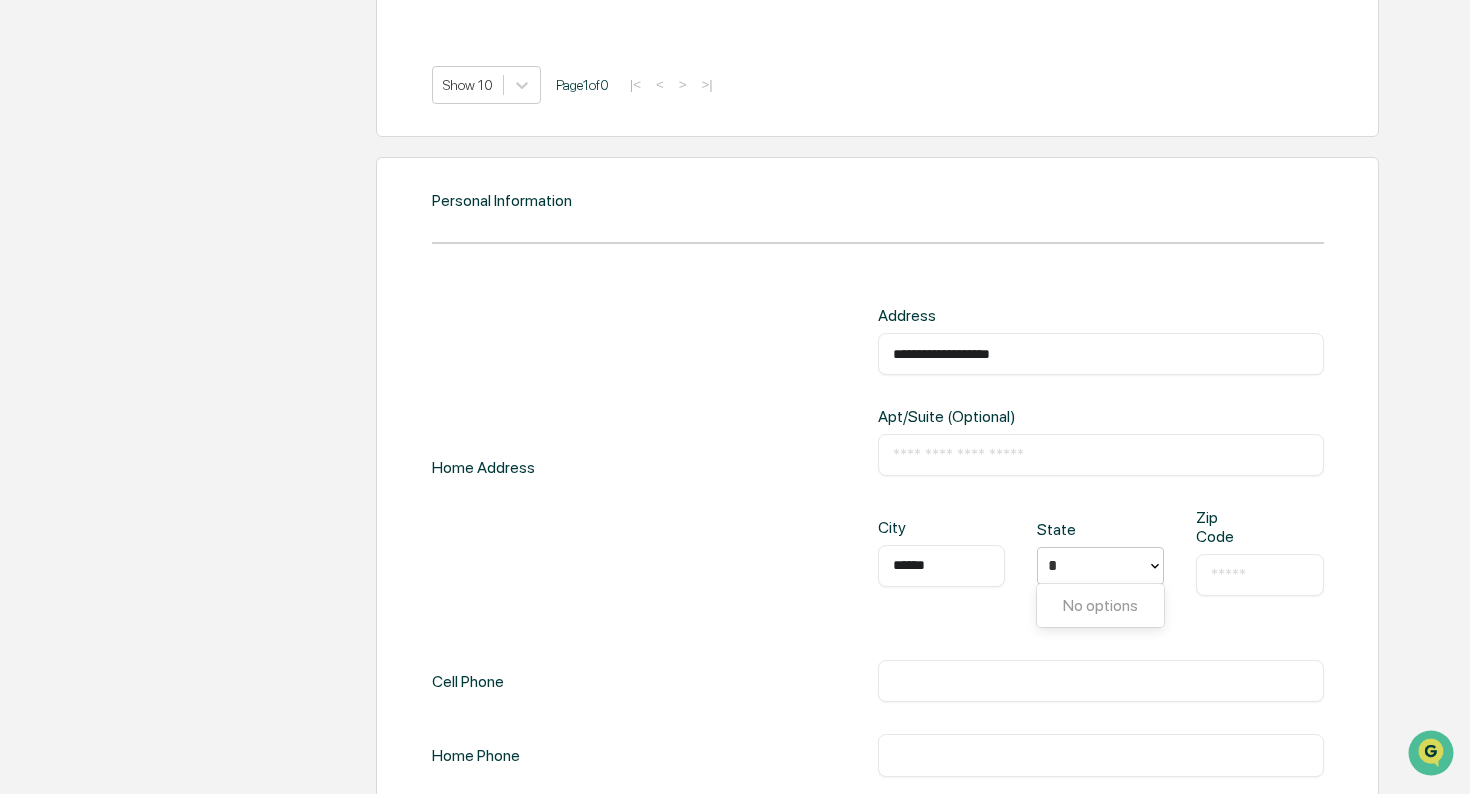 type on "**" 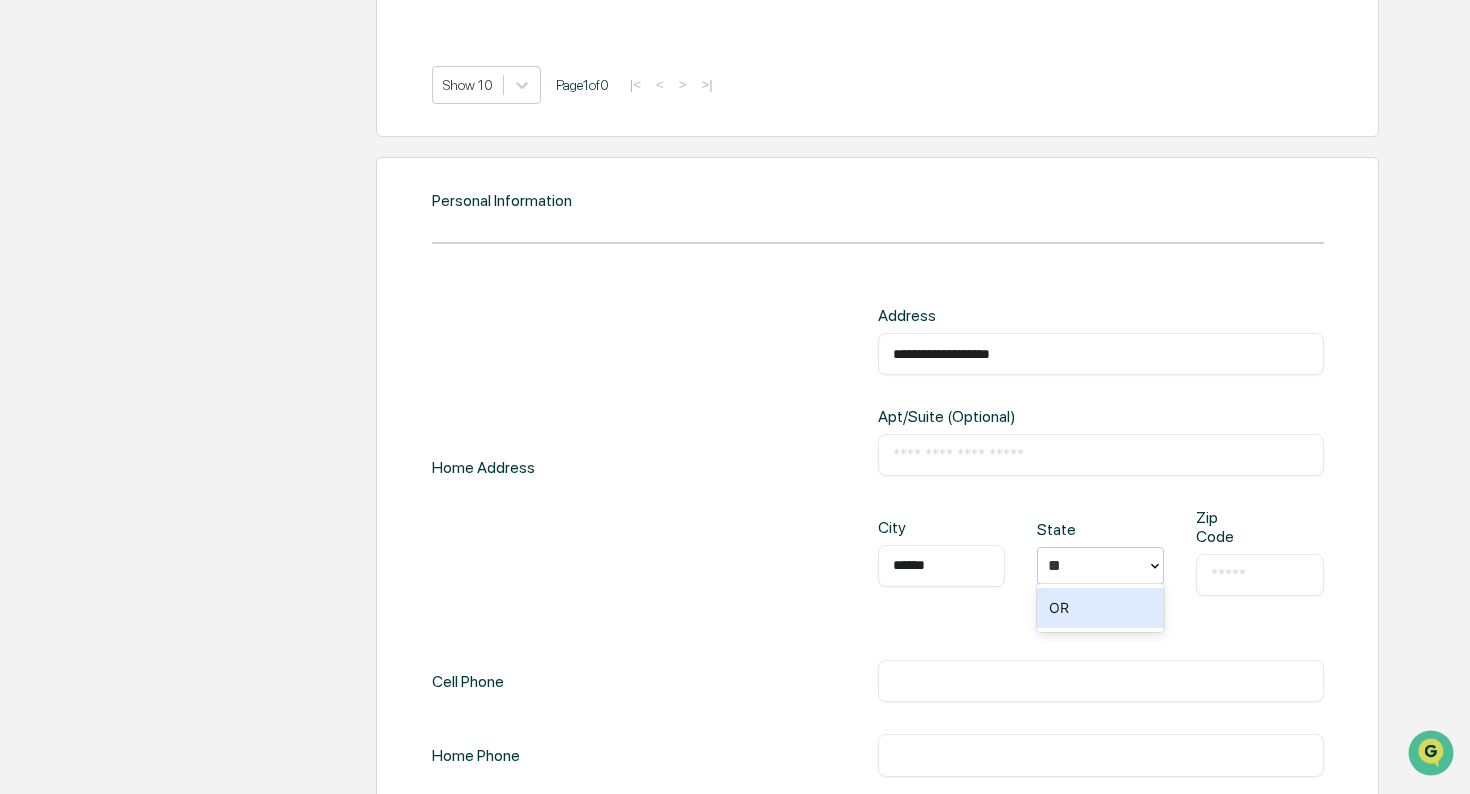type 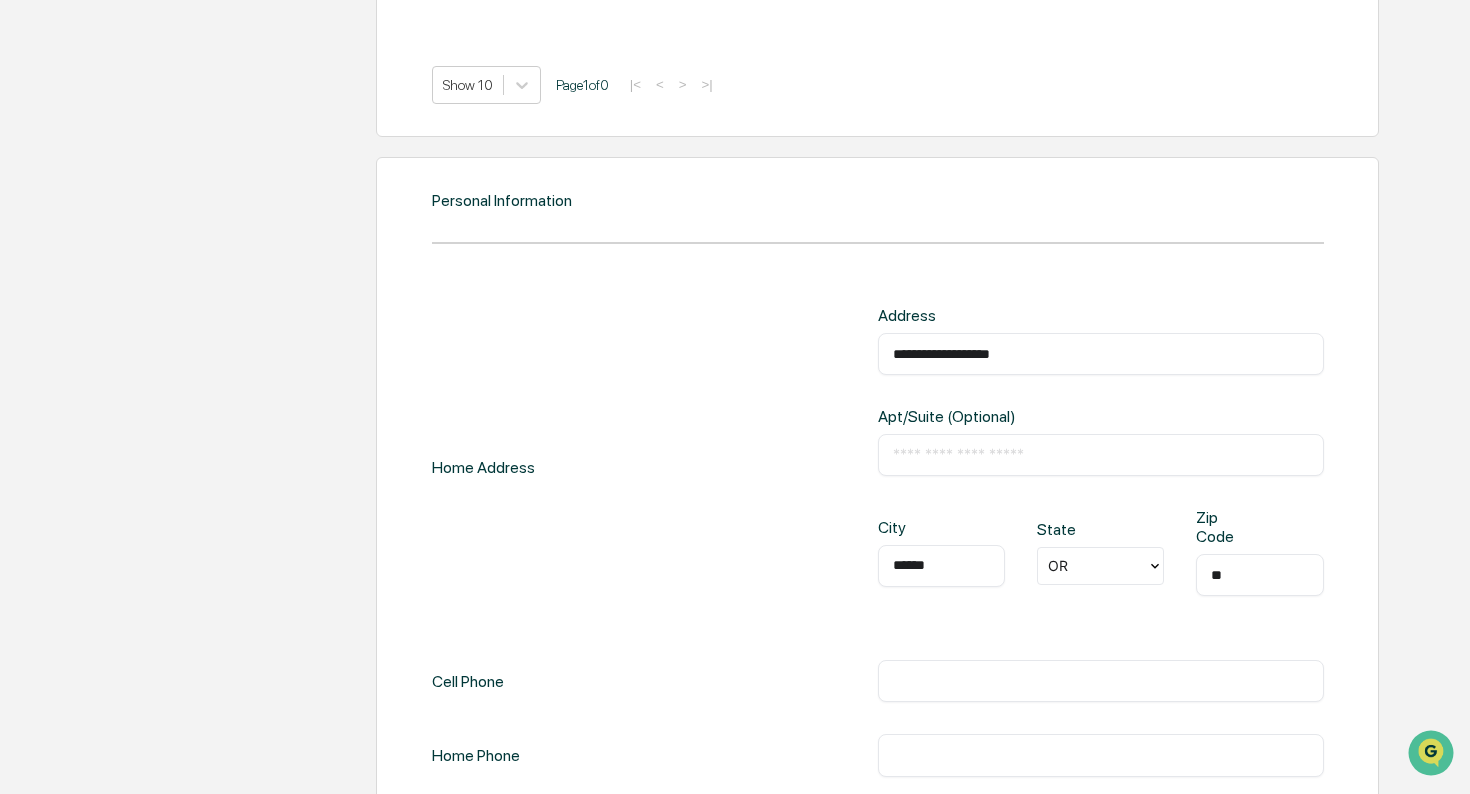 type on "*" 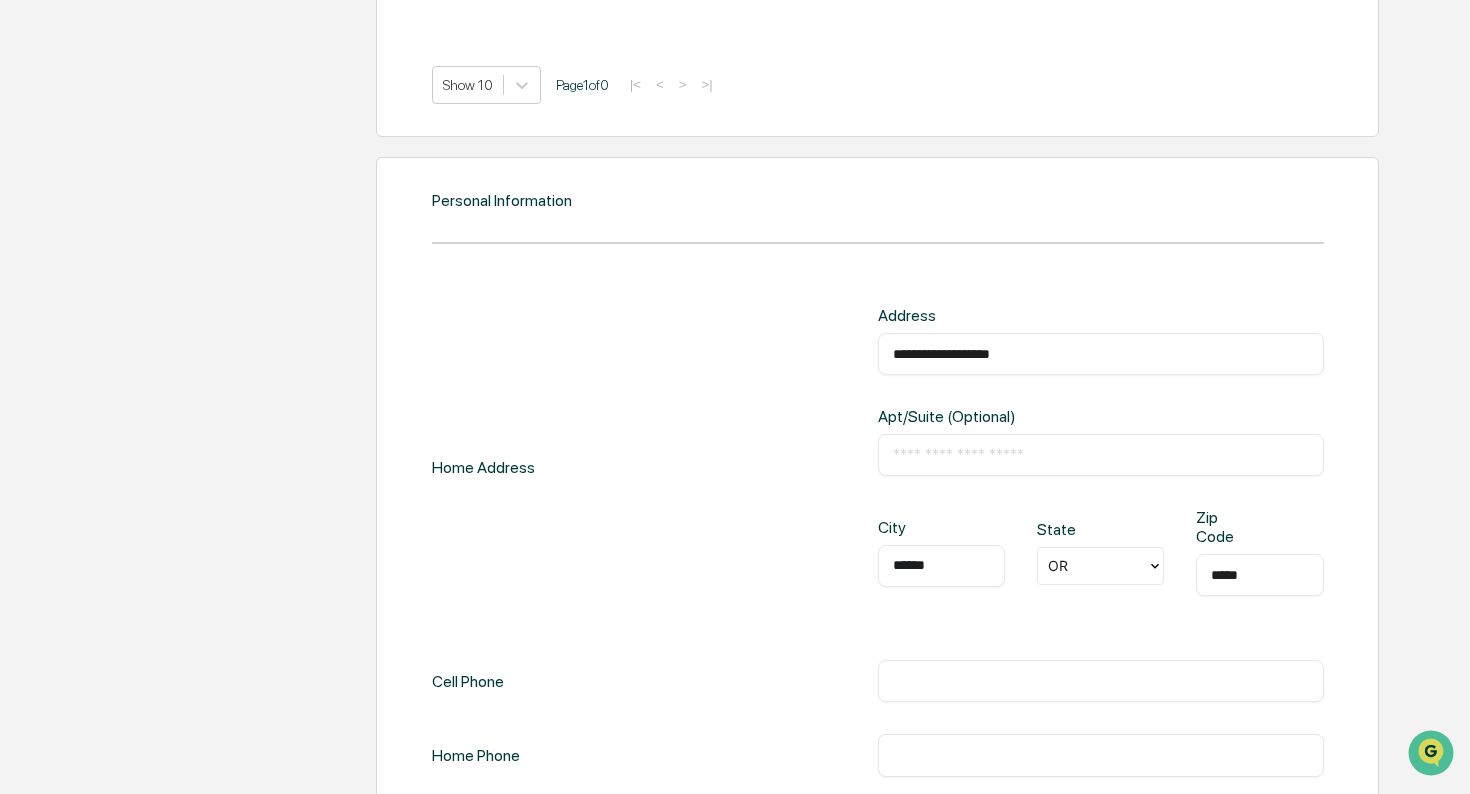 type on "*****" 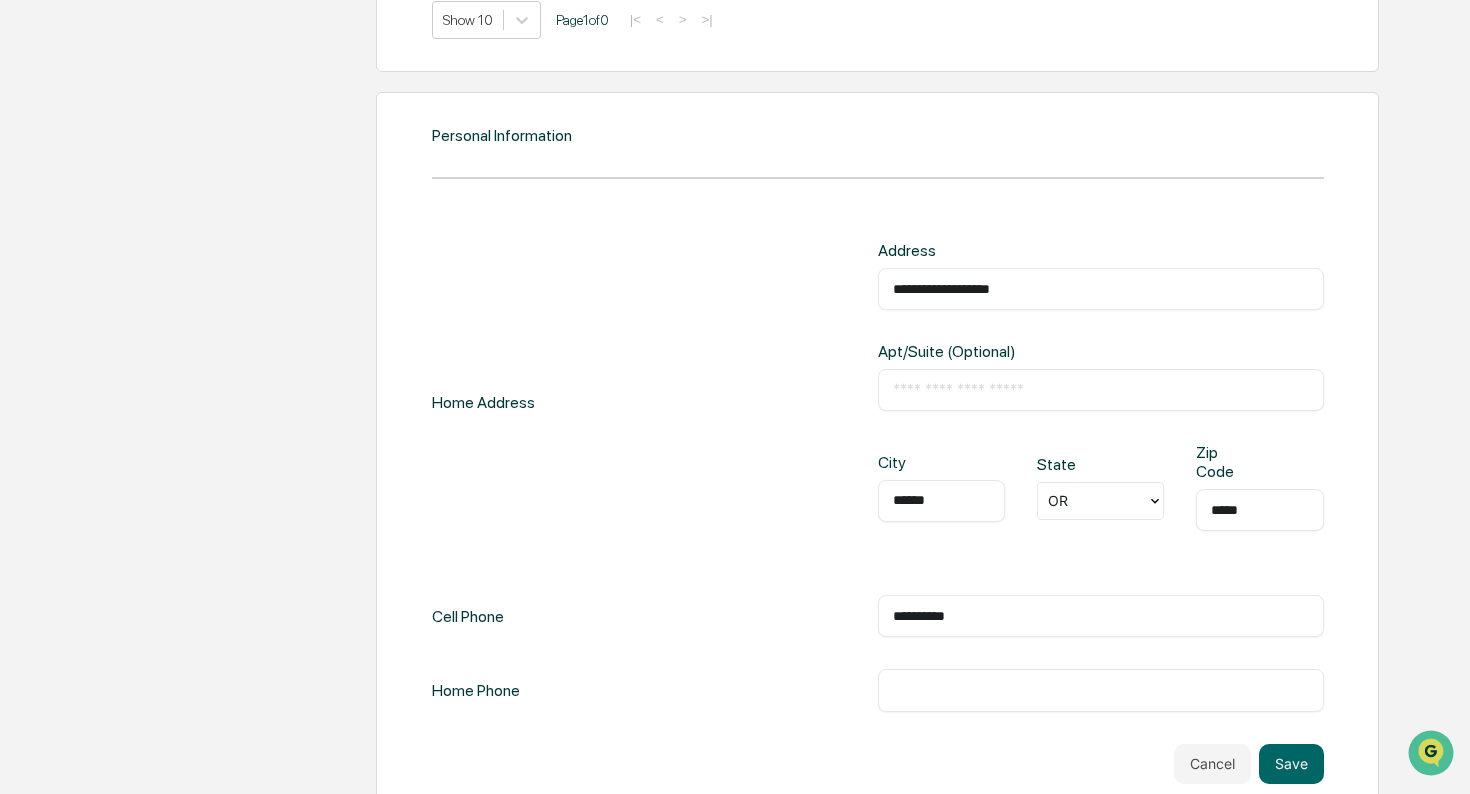 scroll, scrollTop: 2123, scrollLeft: 0, axis: vertical 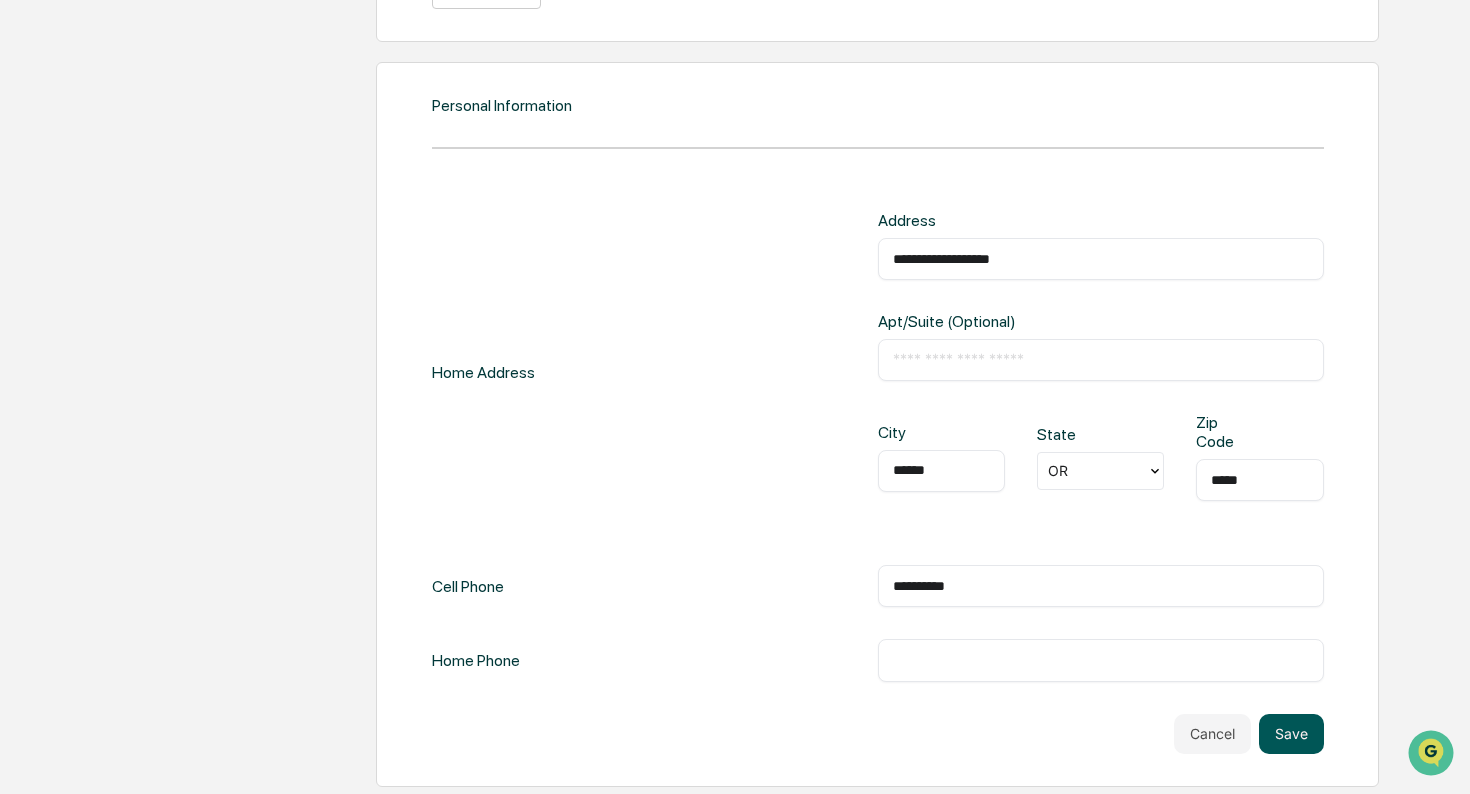 type on "**********" 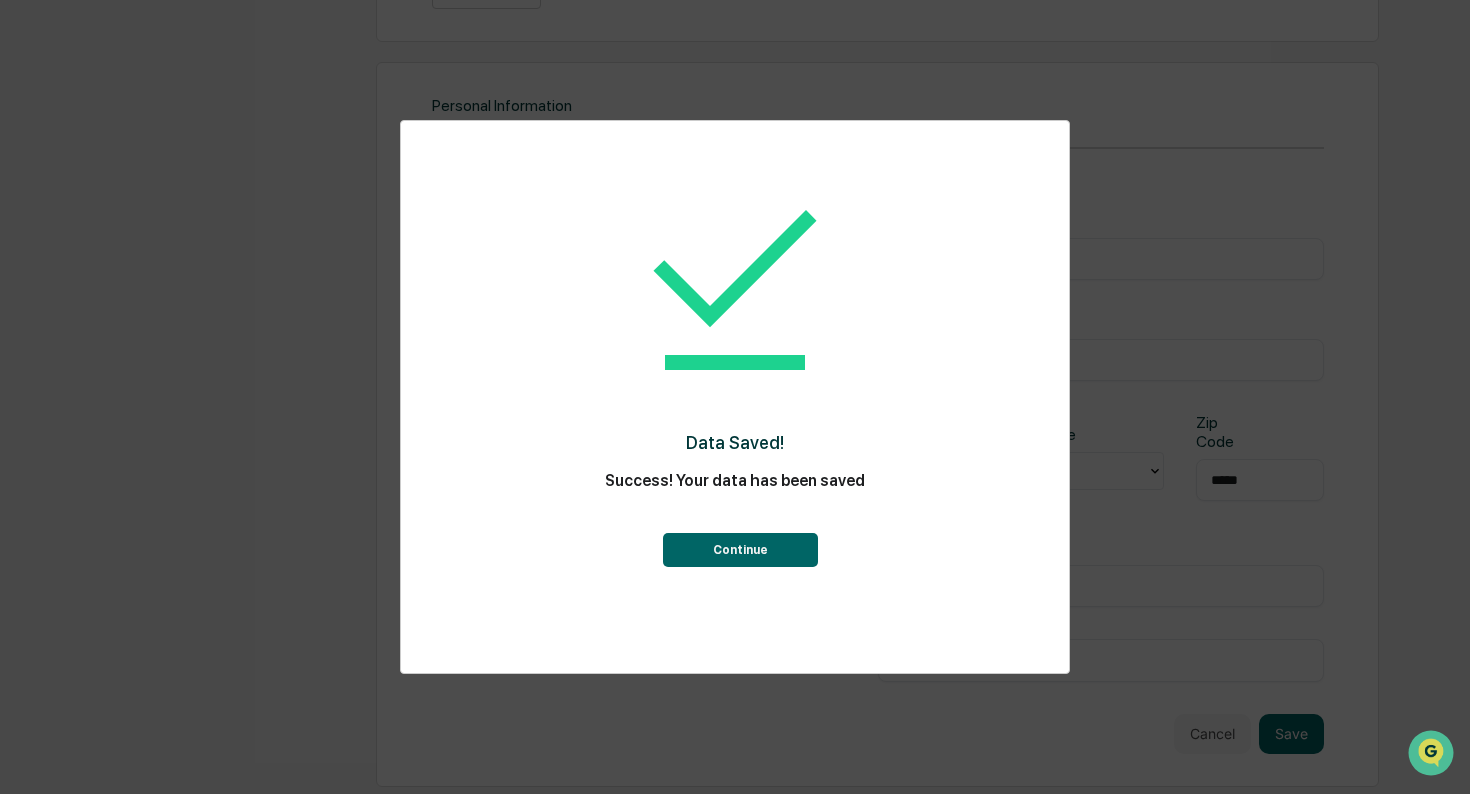 click on "Continue" at bounding box center (740, 550) 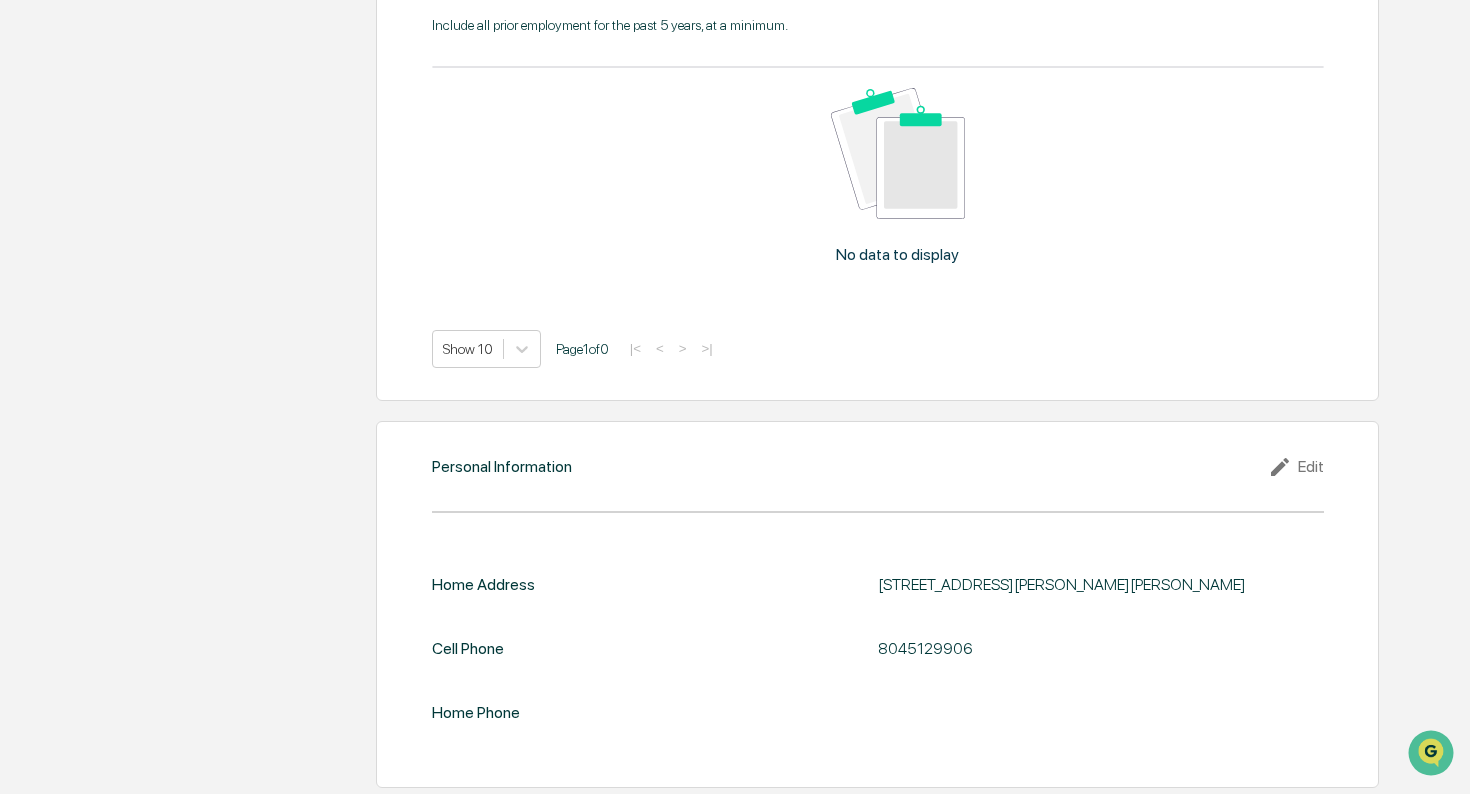 scroll, scrollTop: 0, scrollLeft: 0, axis: both 